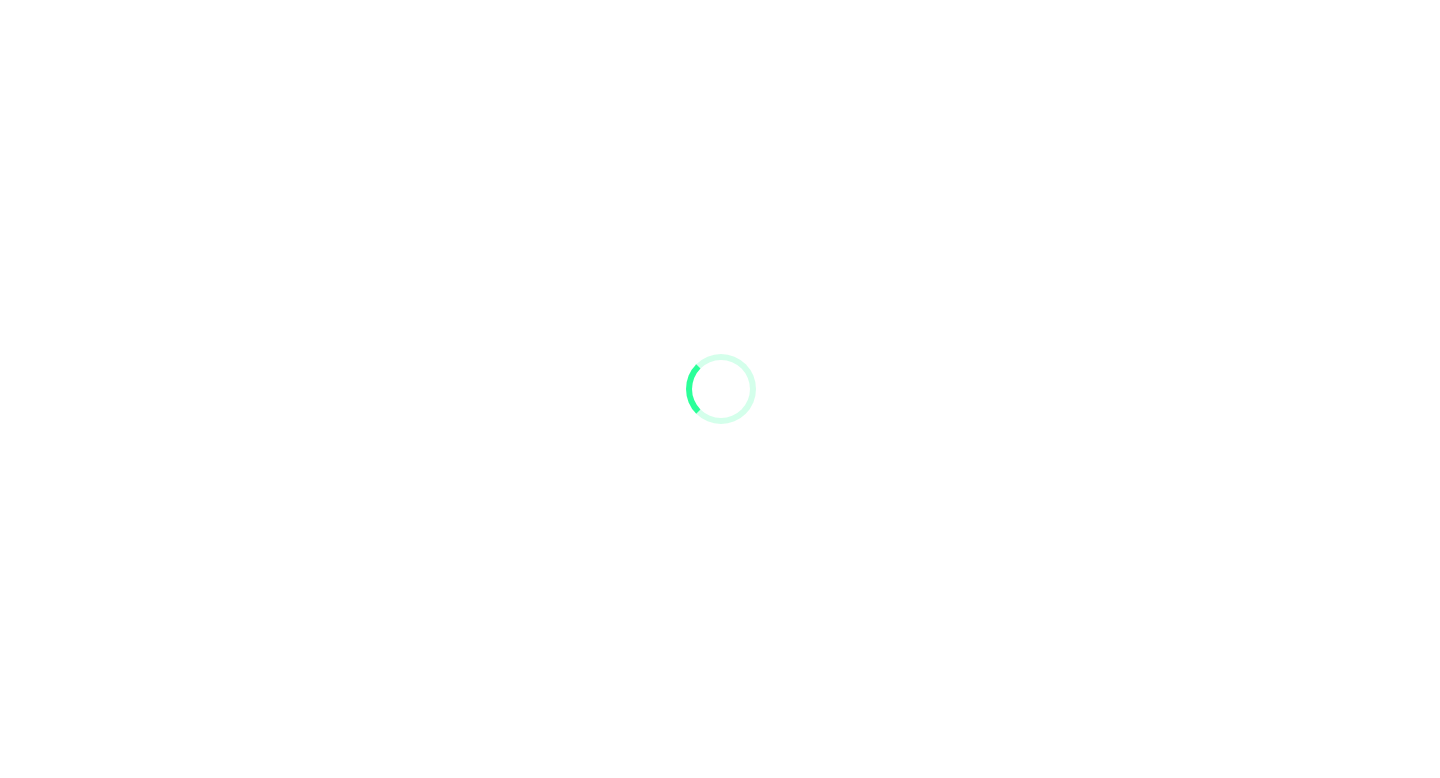 scroll, scrollTop: 0, scrollLeft: 0, axis: both 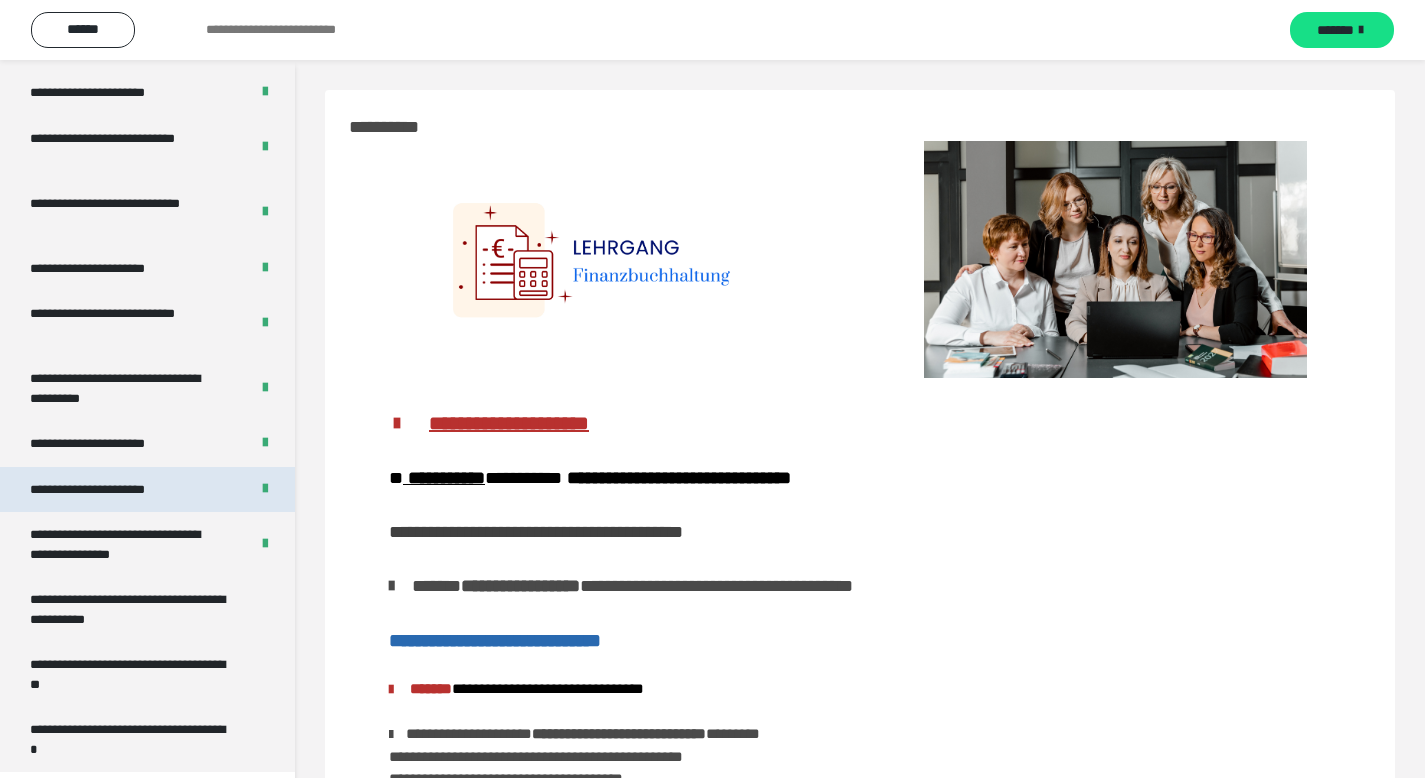 click on "**********" at bounding box center [111, 490] 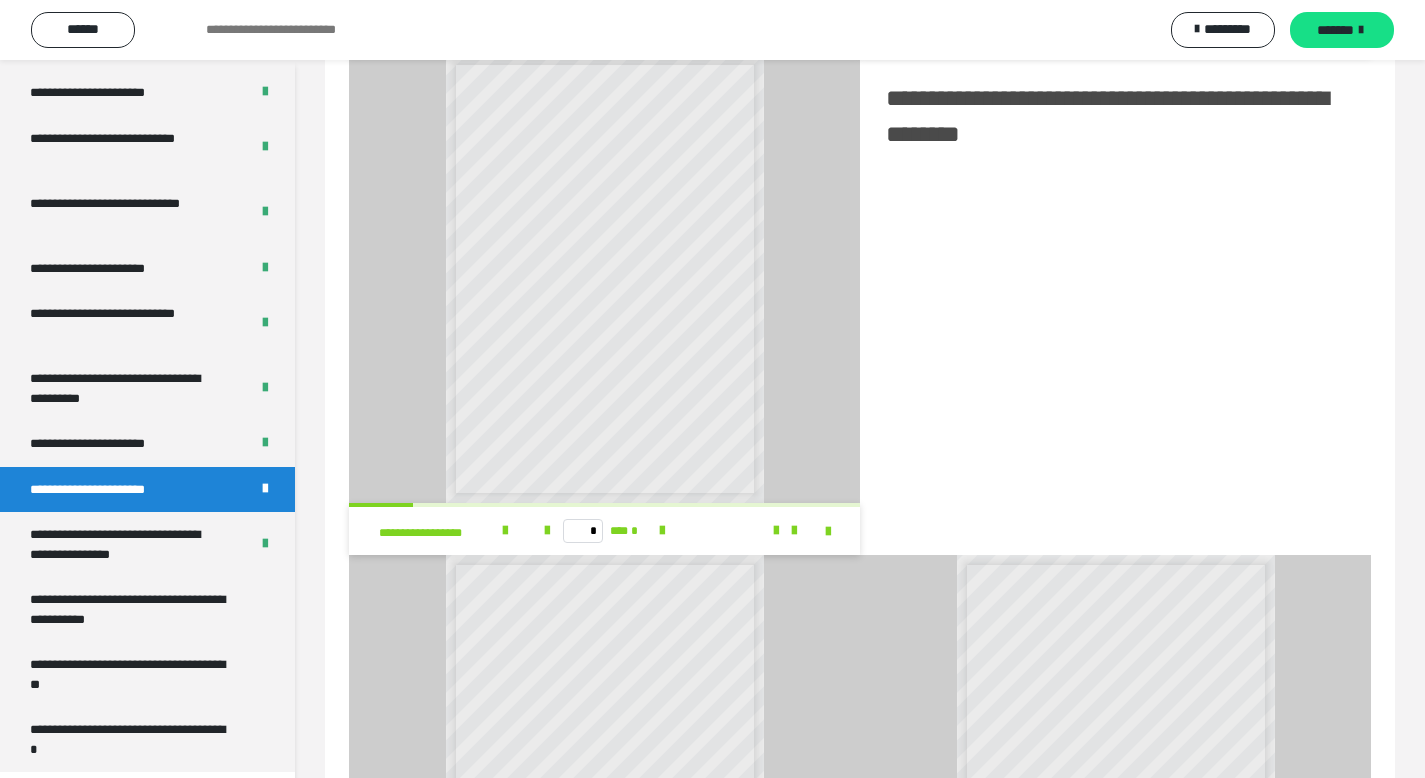 scroll, scrollTop: 1734, scrollLeft: 0, axis: vertical 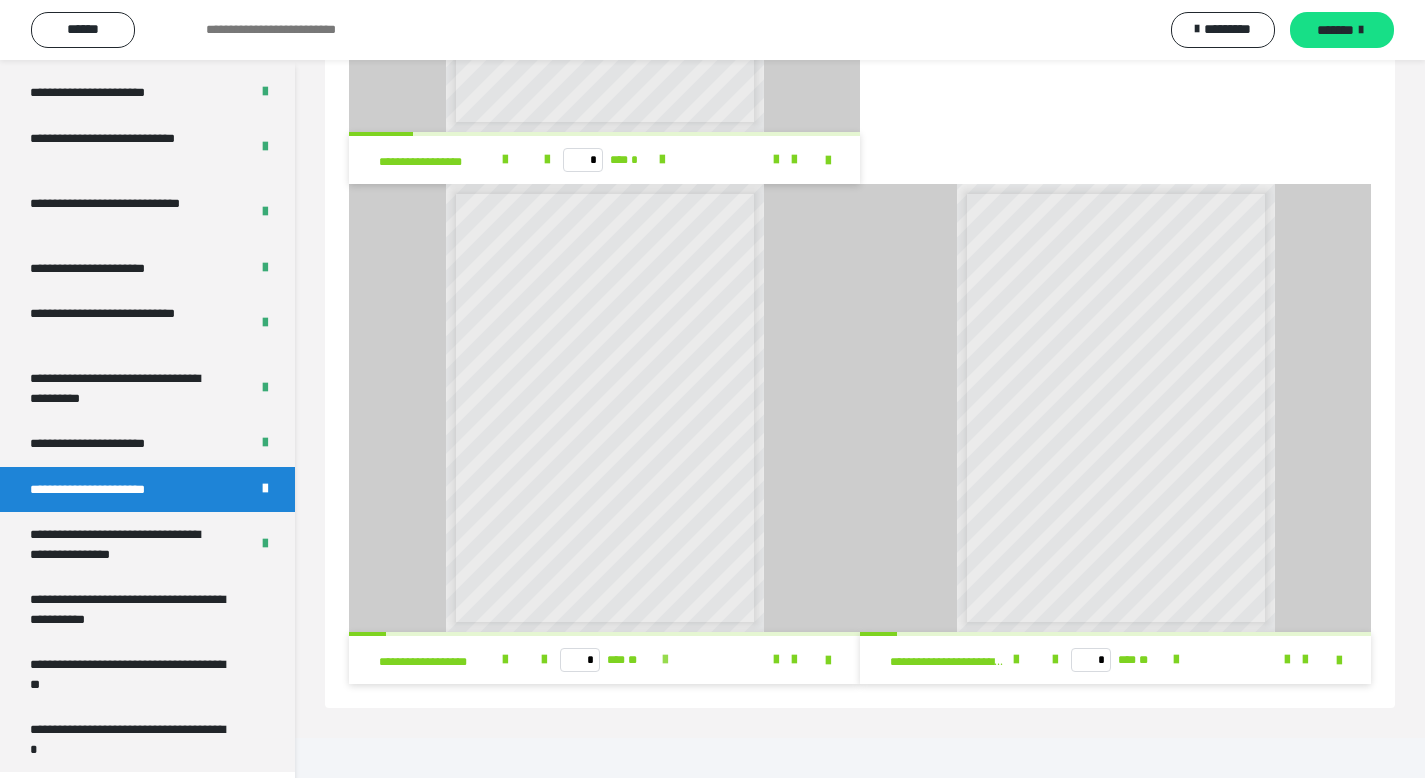 click at bounding box center [665, 660] 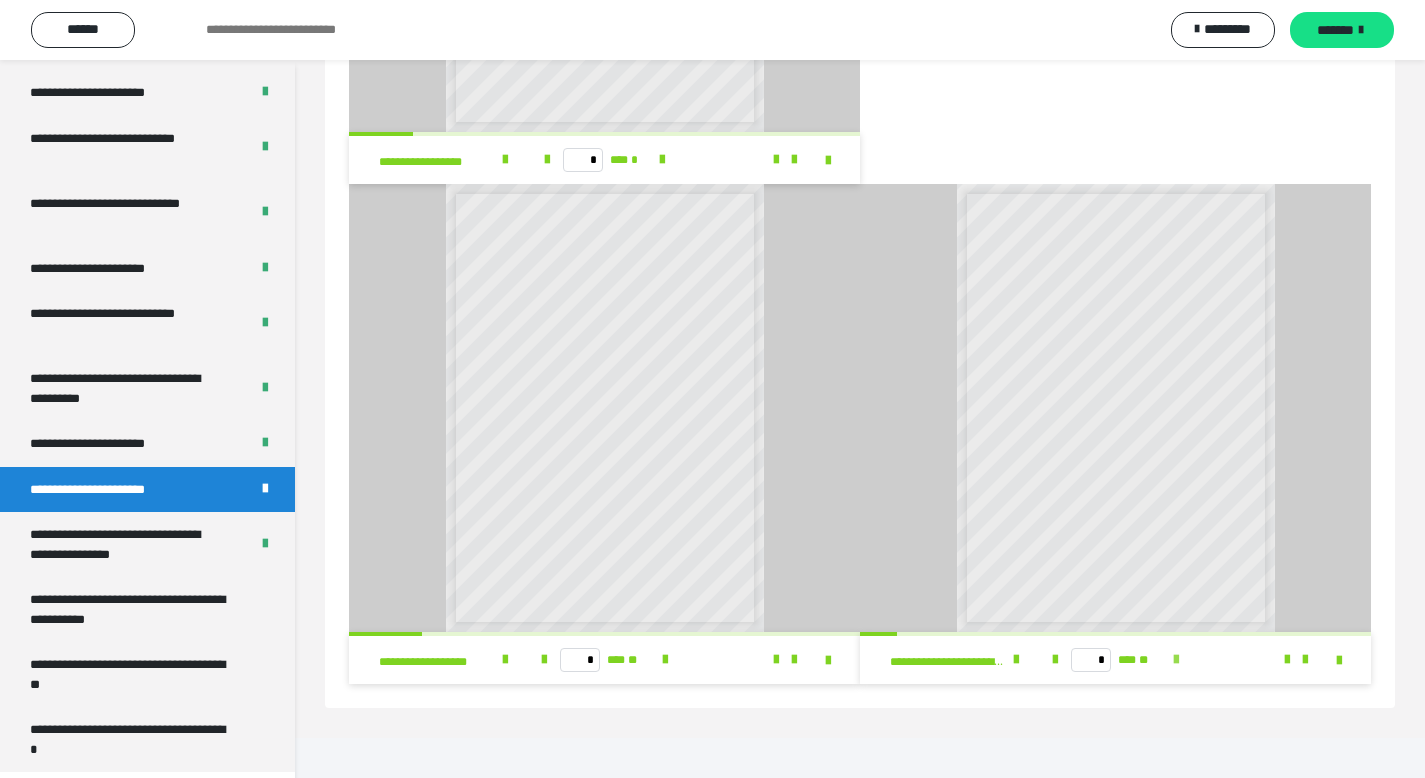 click at bounding box center (1176, 660) 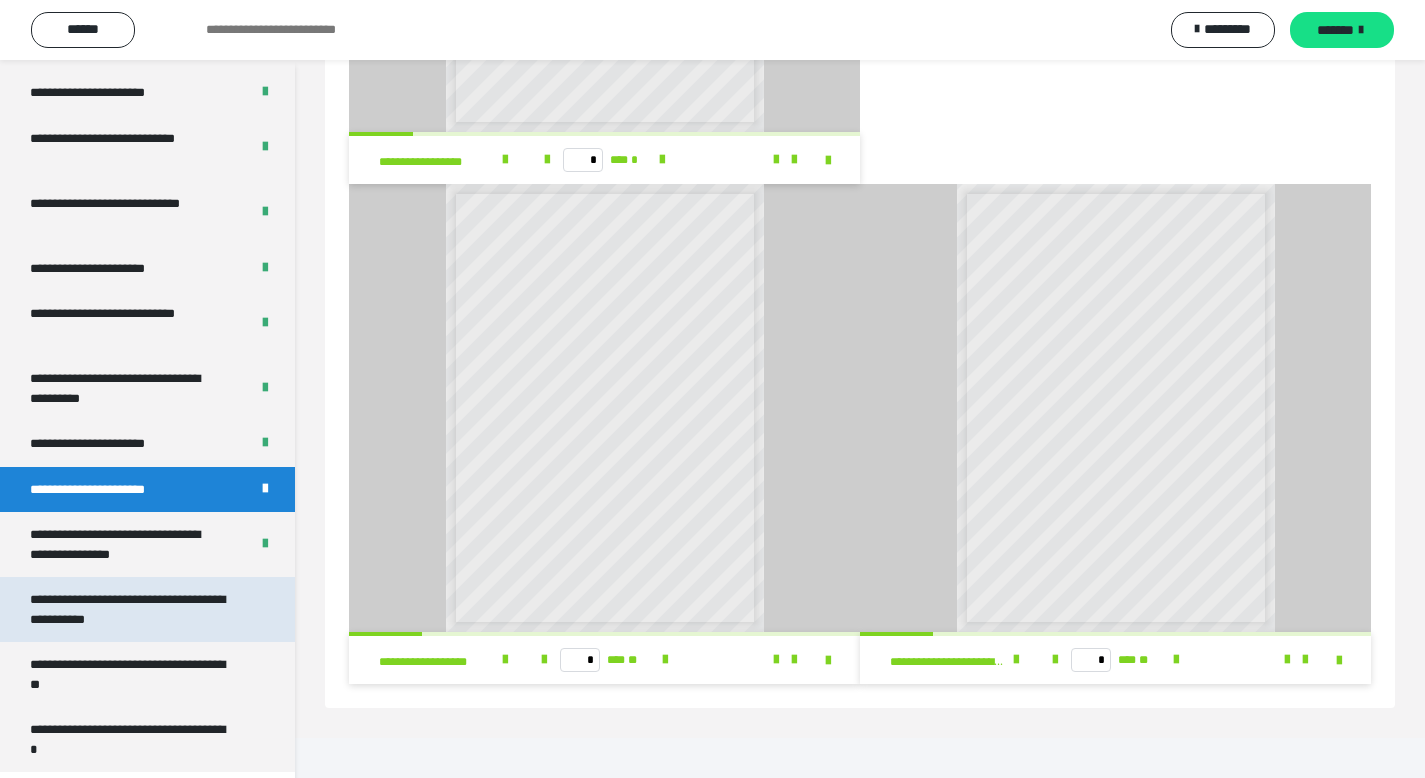 click on "**********" at bounding box center [132, 609] 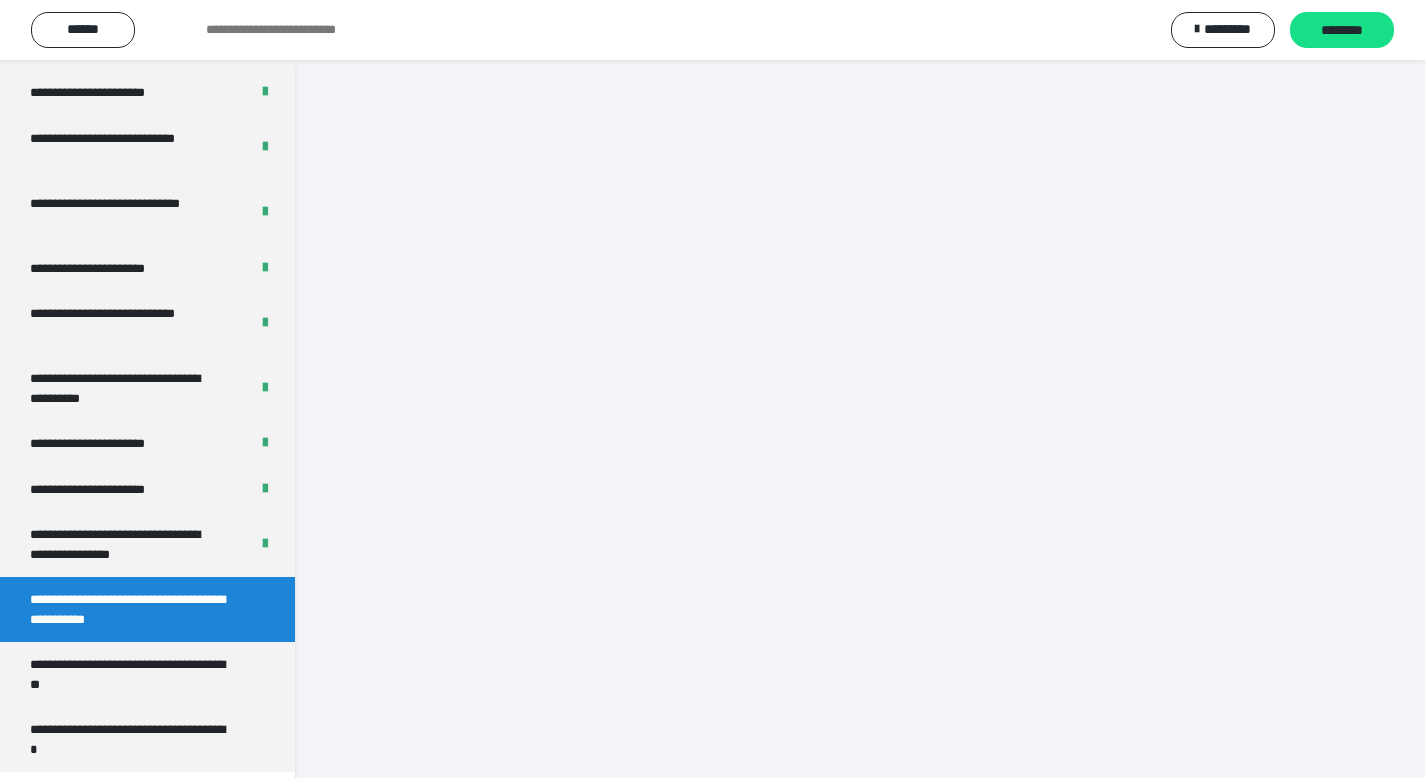 scroll, scrollTop: 60, scrollLeft: 0, axis: vertical 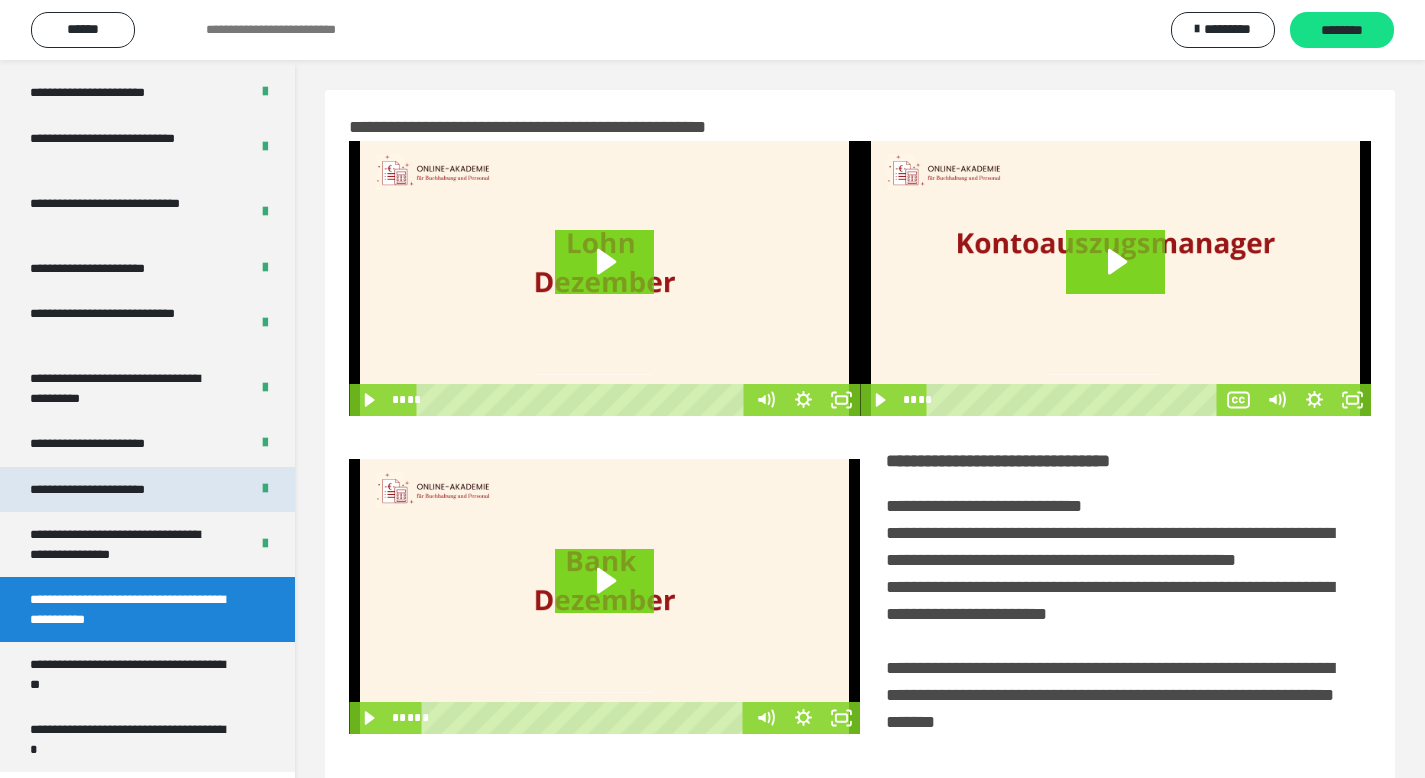 click on "**********" at bounding box center [111, 490] 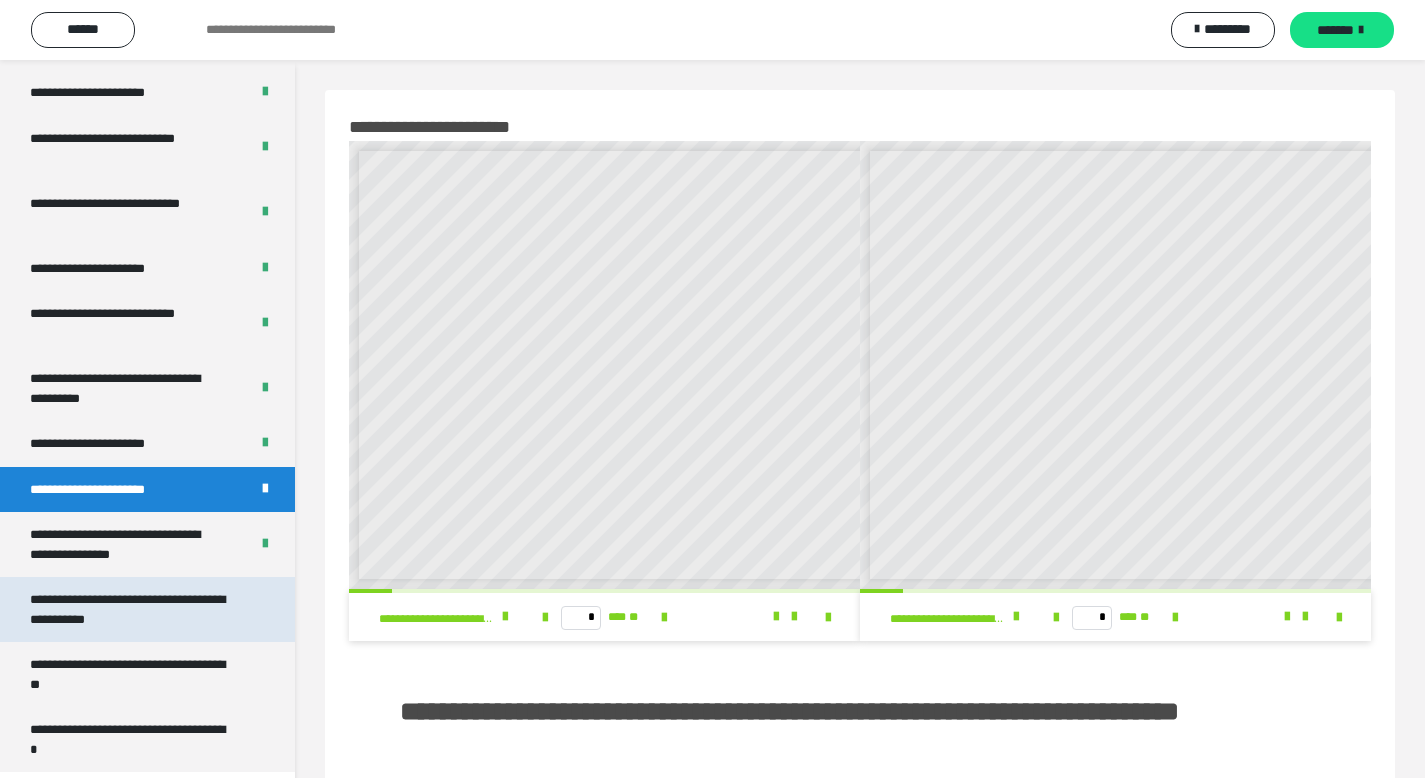 click on "**********" at bounding box center [132, 609] 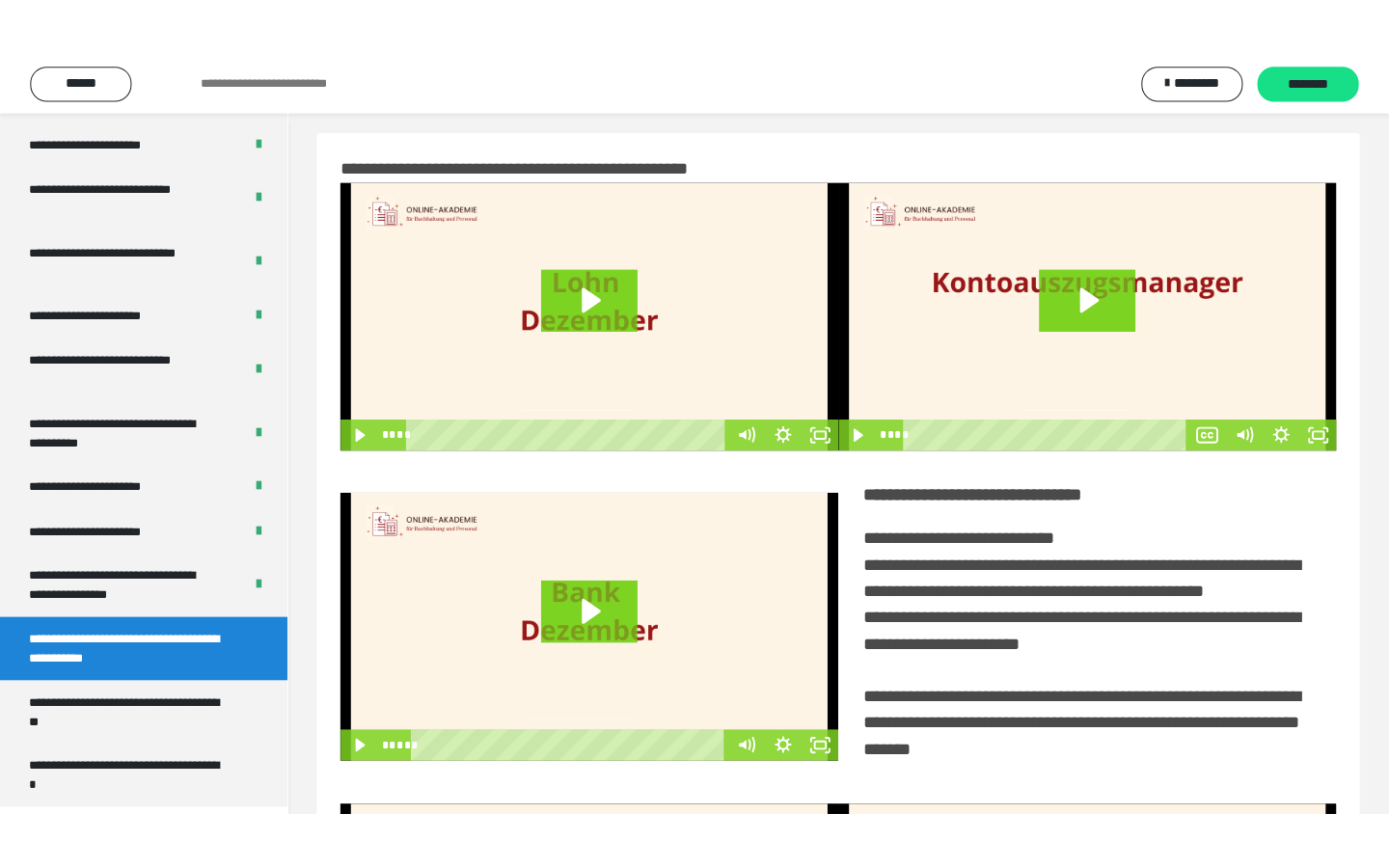 scroll, scrollTop: 0, scrollLeft: 0, axis: both 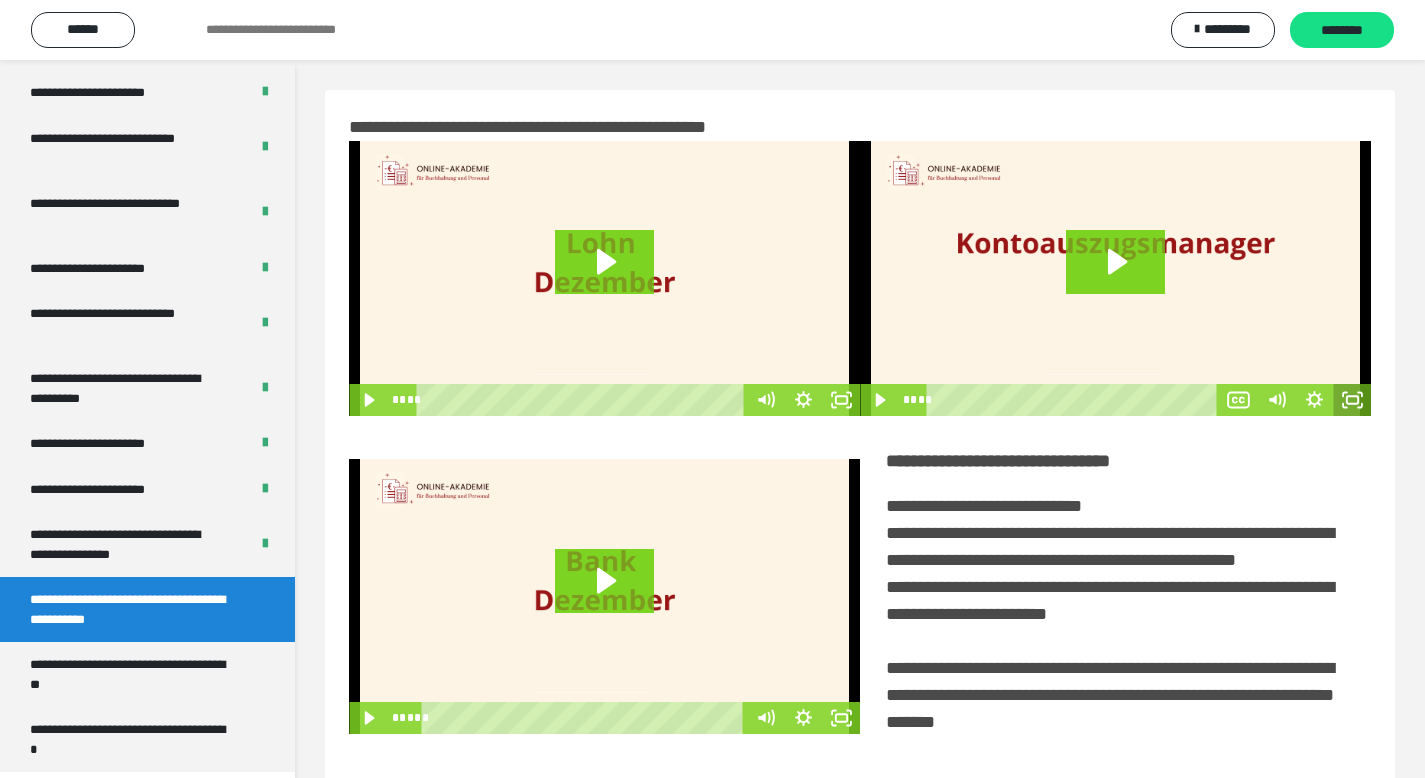 click 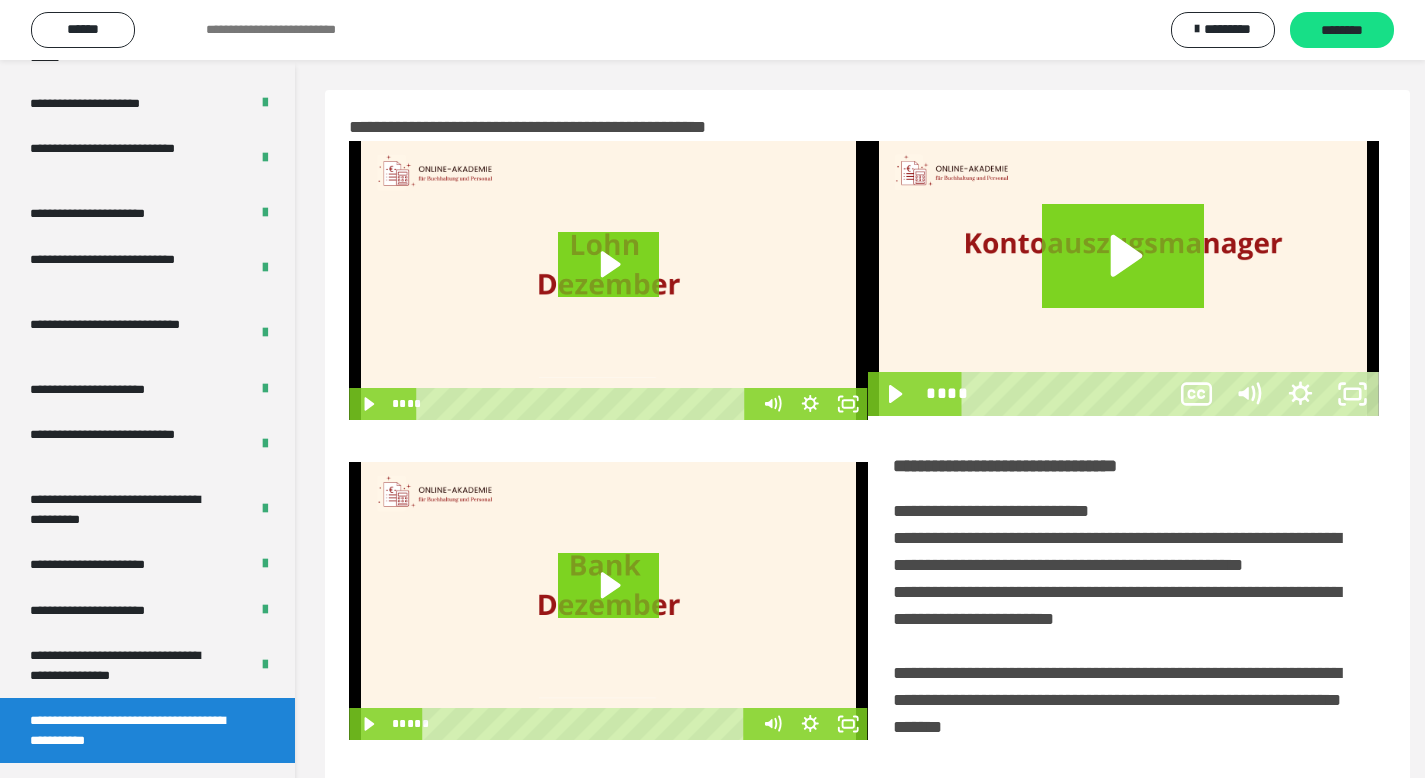 scroll, scrollTop: 3790, scrollLeft: 0, axis: vertical 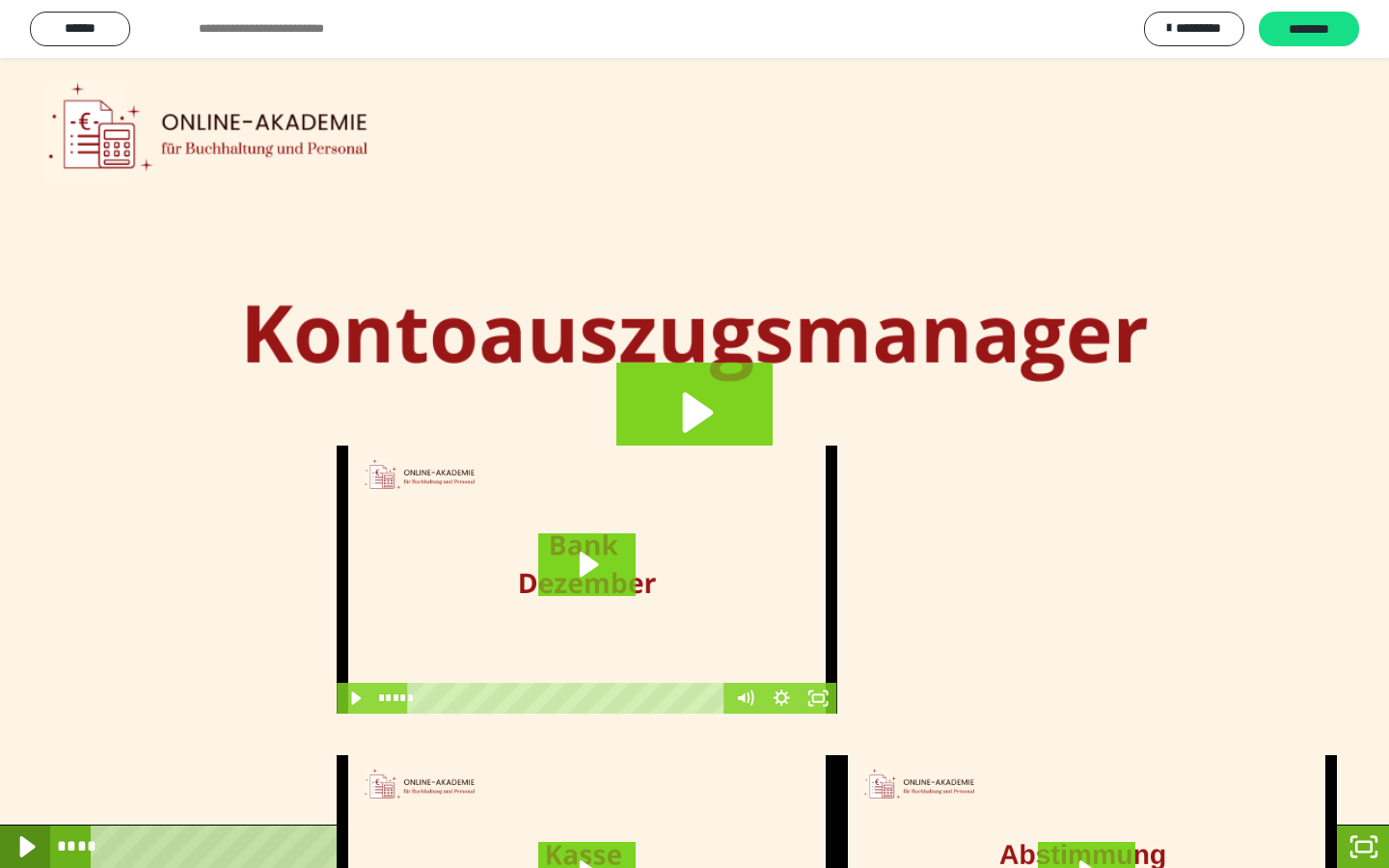 click 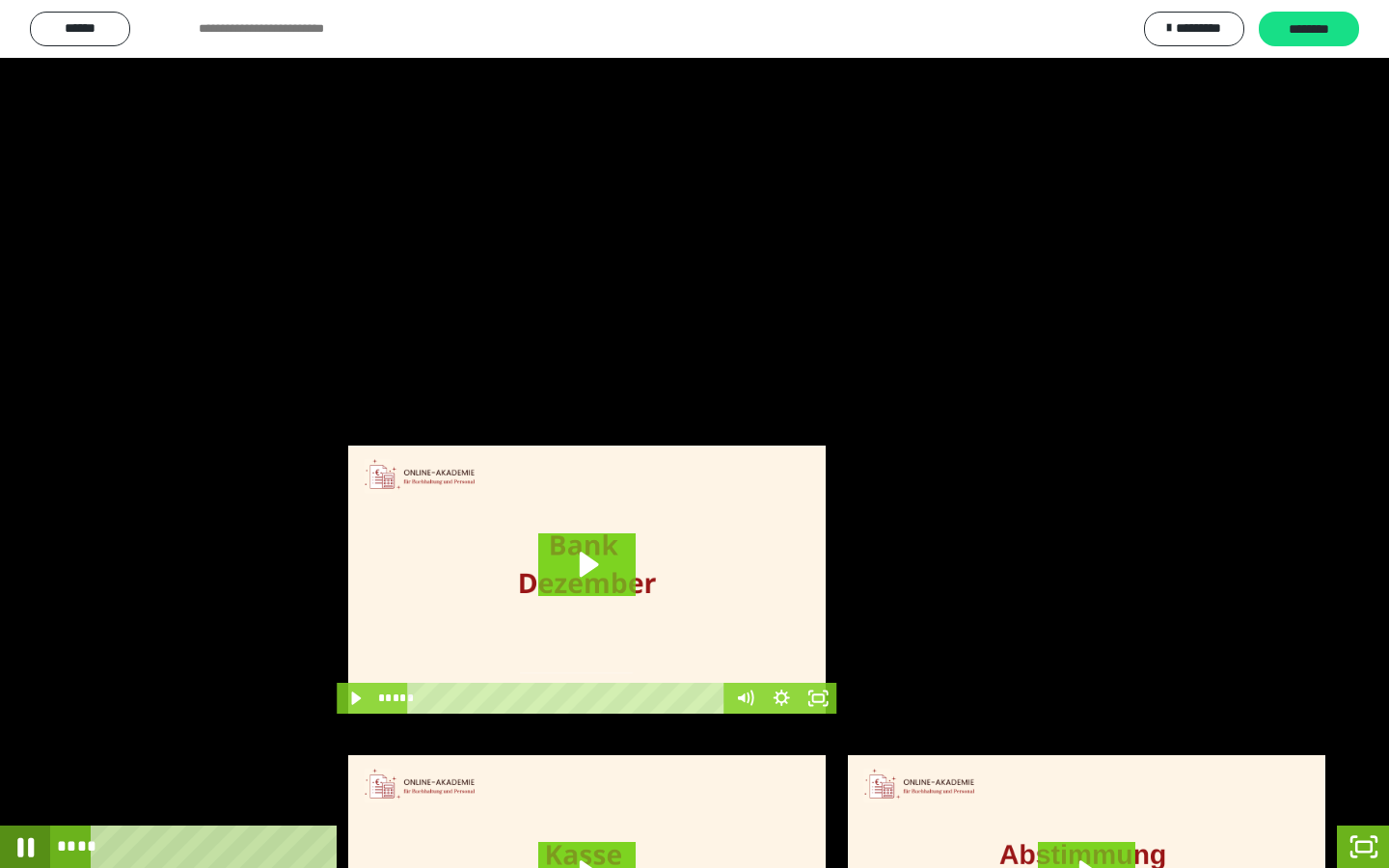 click 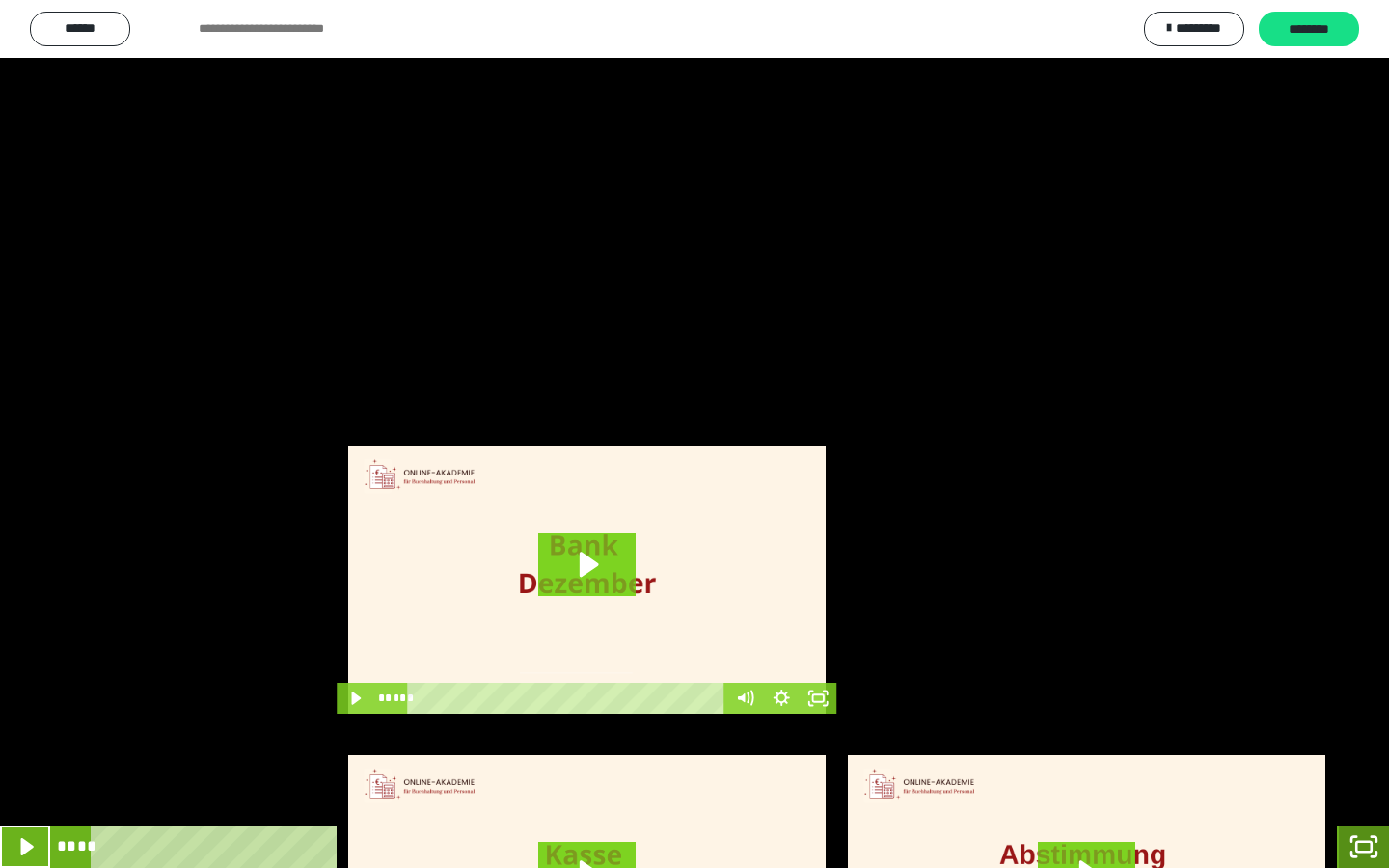 click 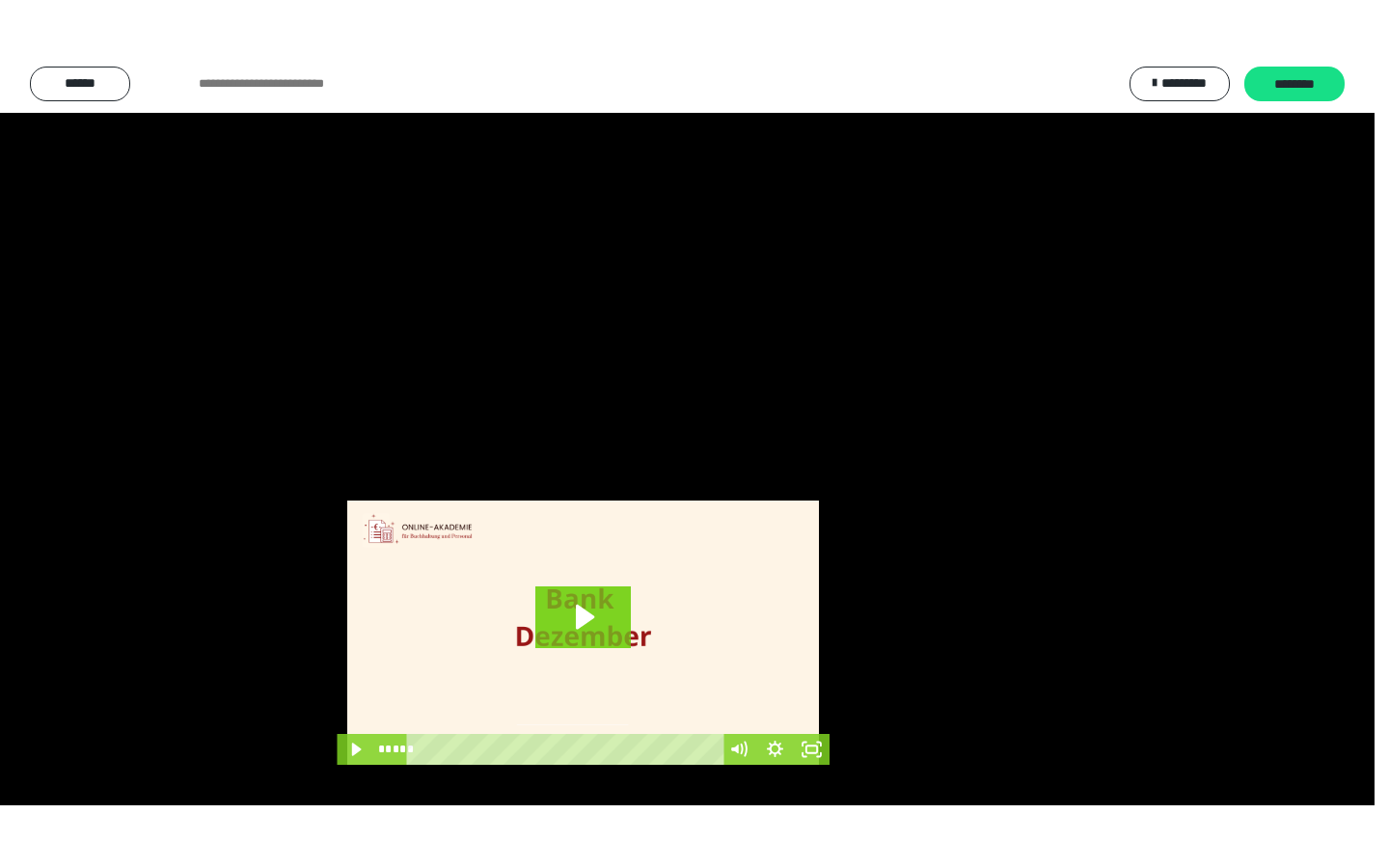 scroll, scrollTop: 3773, scrollLeft: 0, axis: vertical 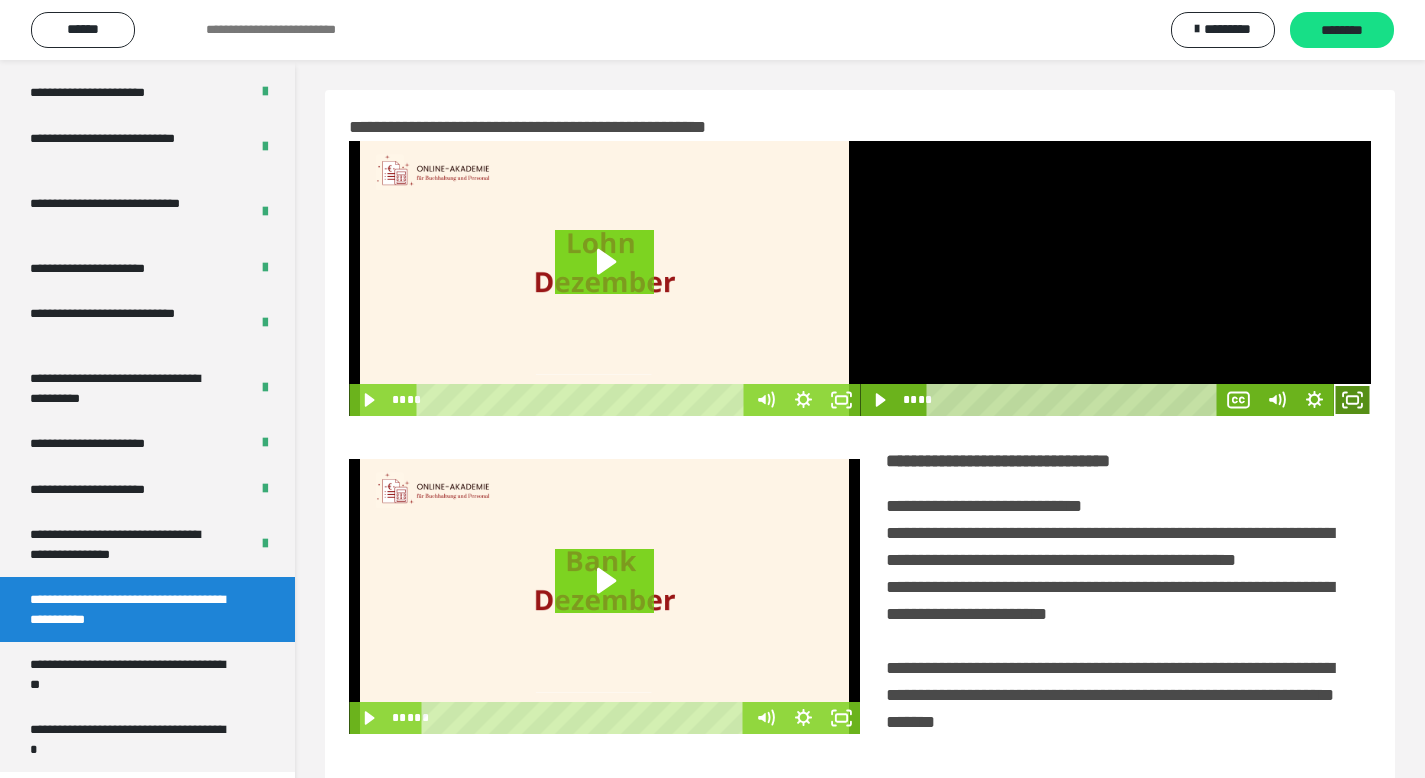 click 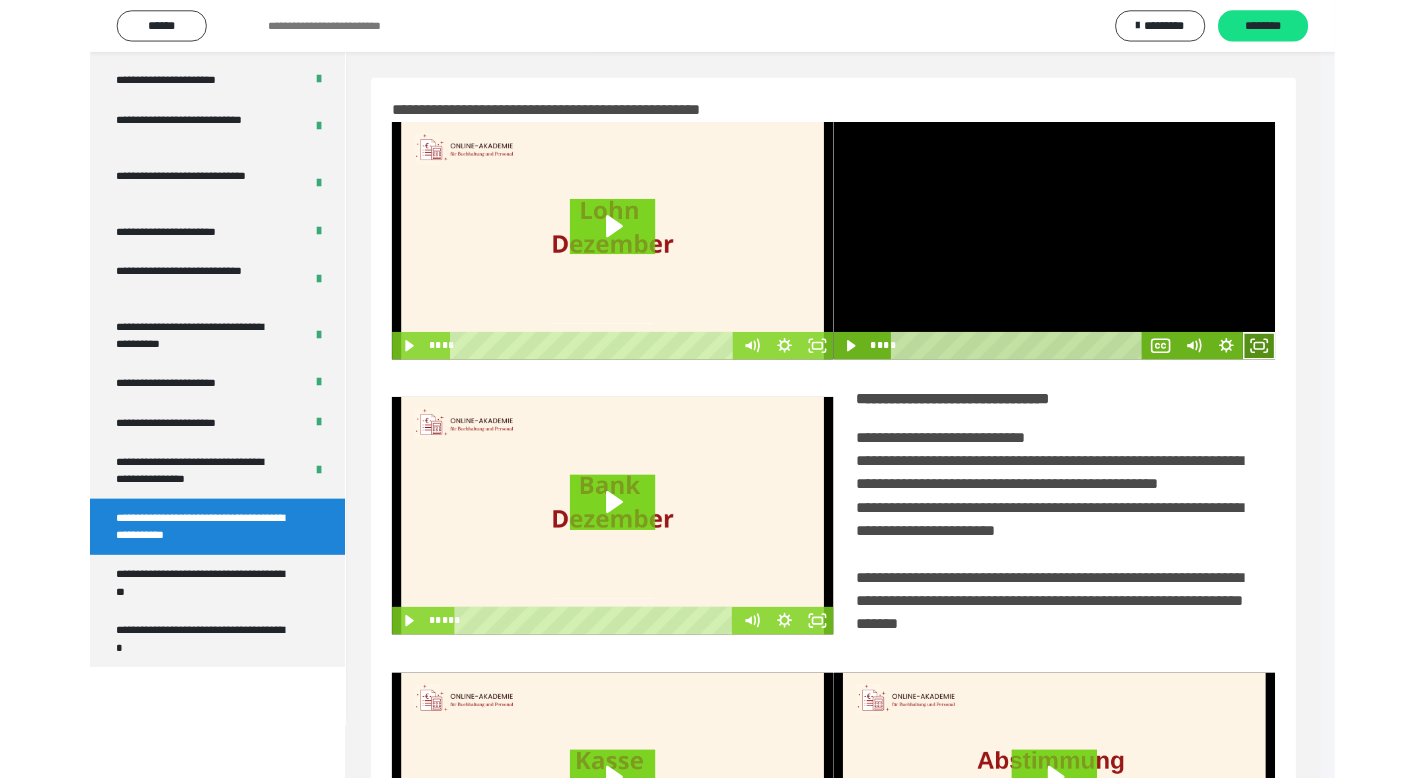 scroll, scrollTop: 3790, scrollLeft: 0, axis: vertical 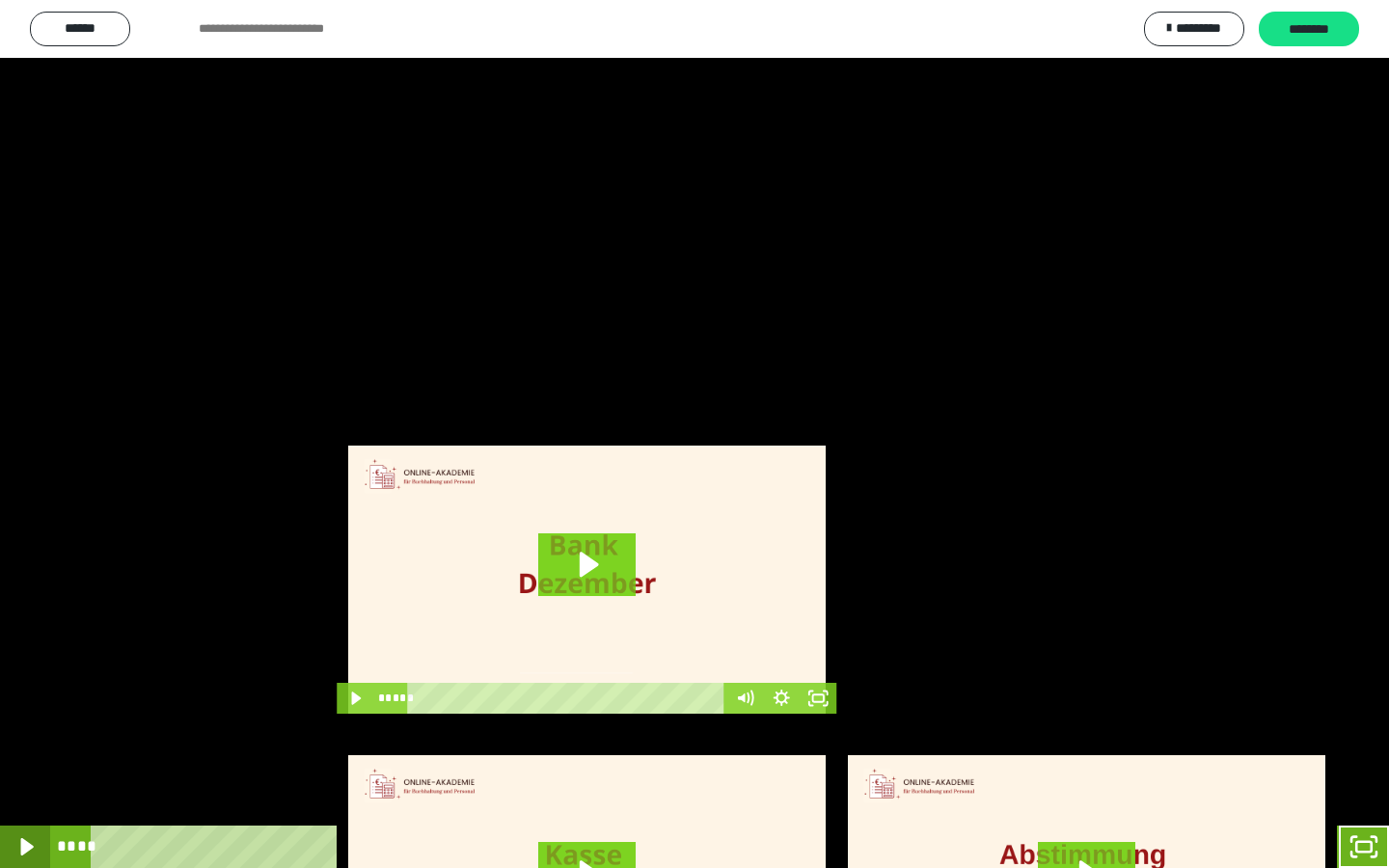 click 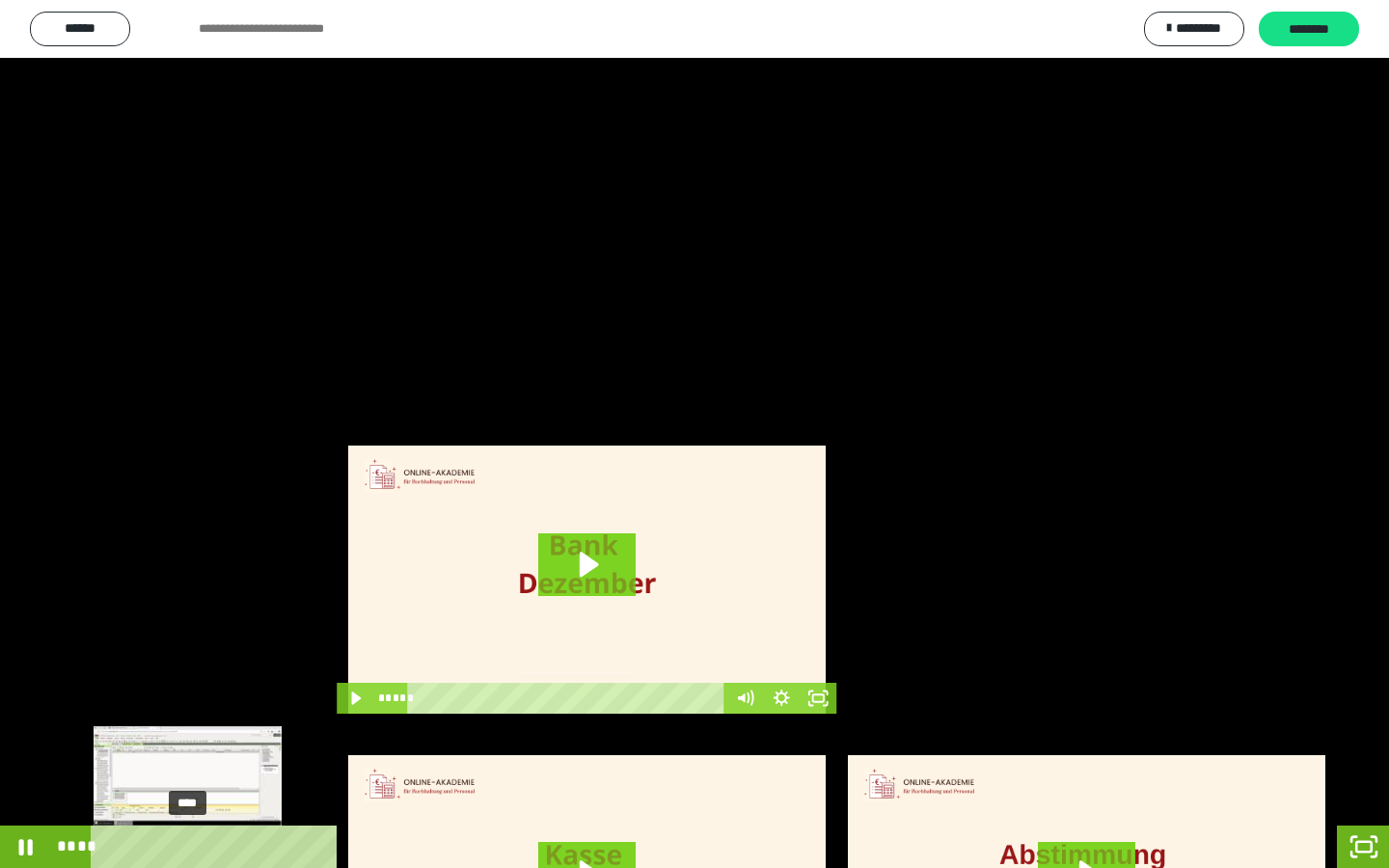 click on "****" at bounding box center (642, 847) 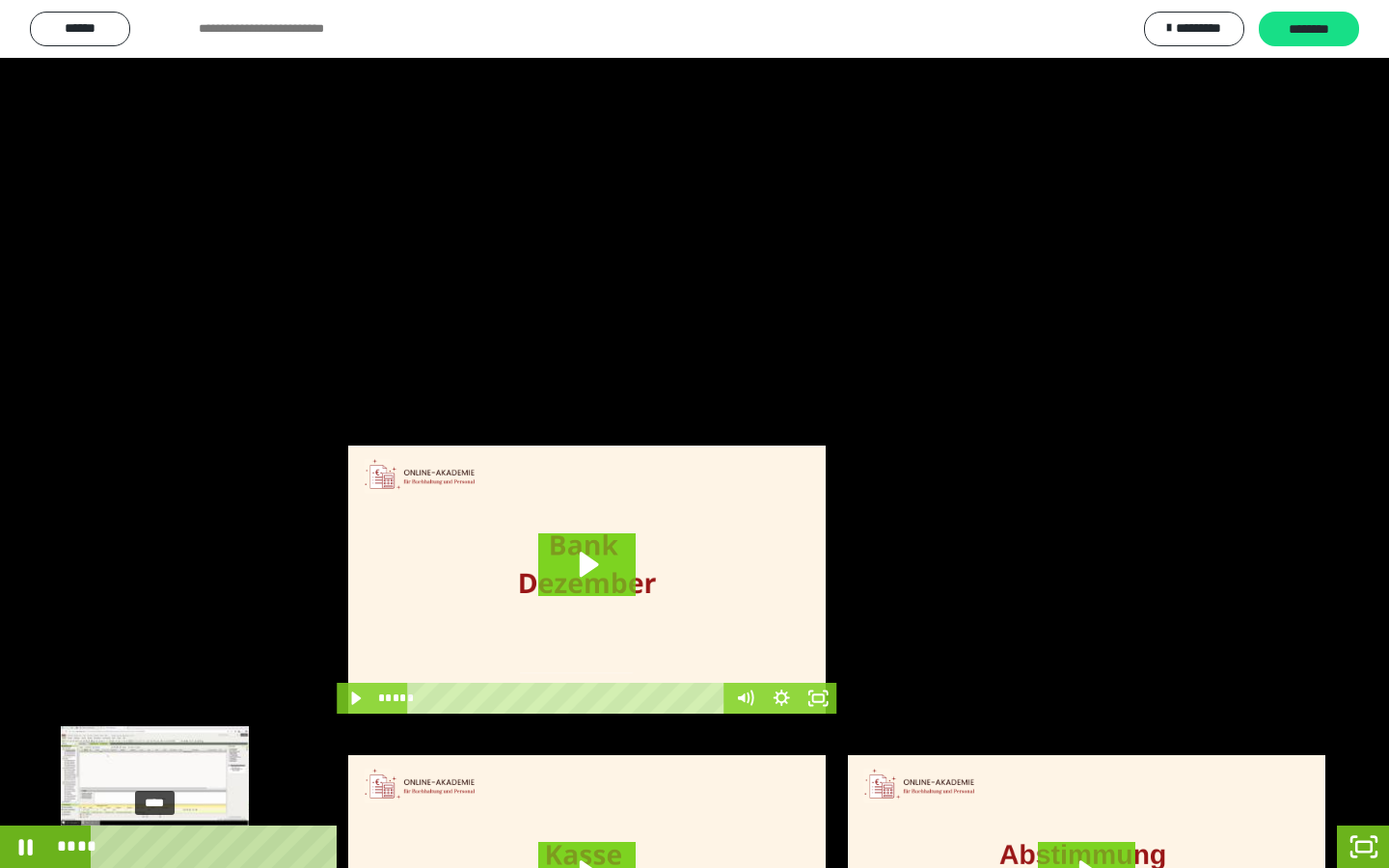 click on "****" at bounding box center (642, 847) 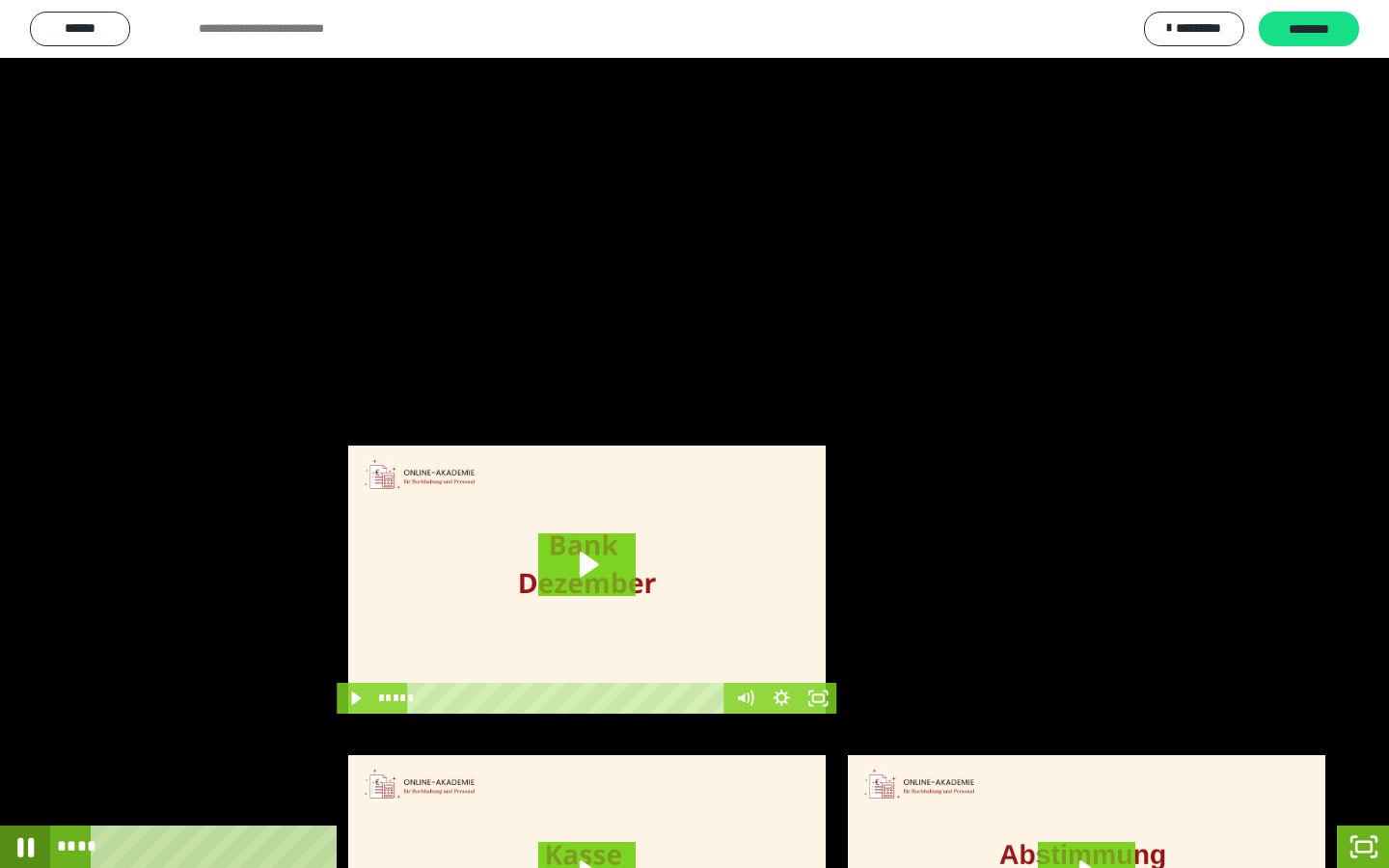click 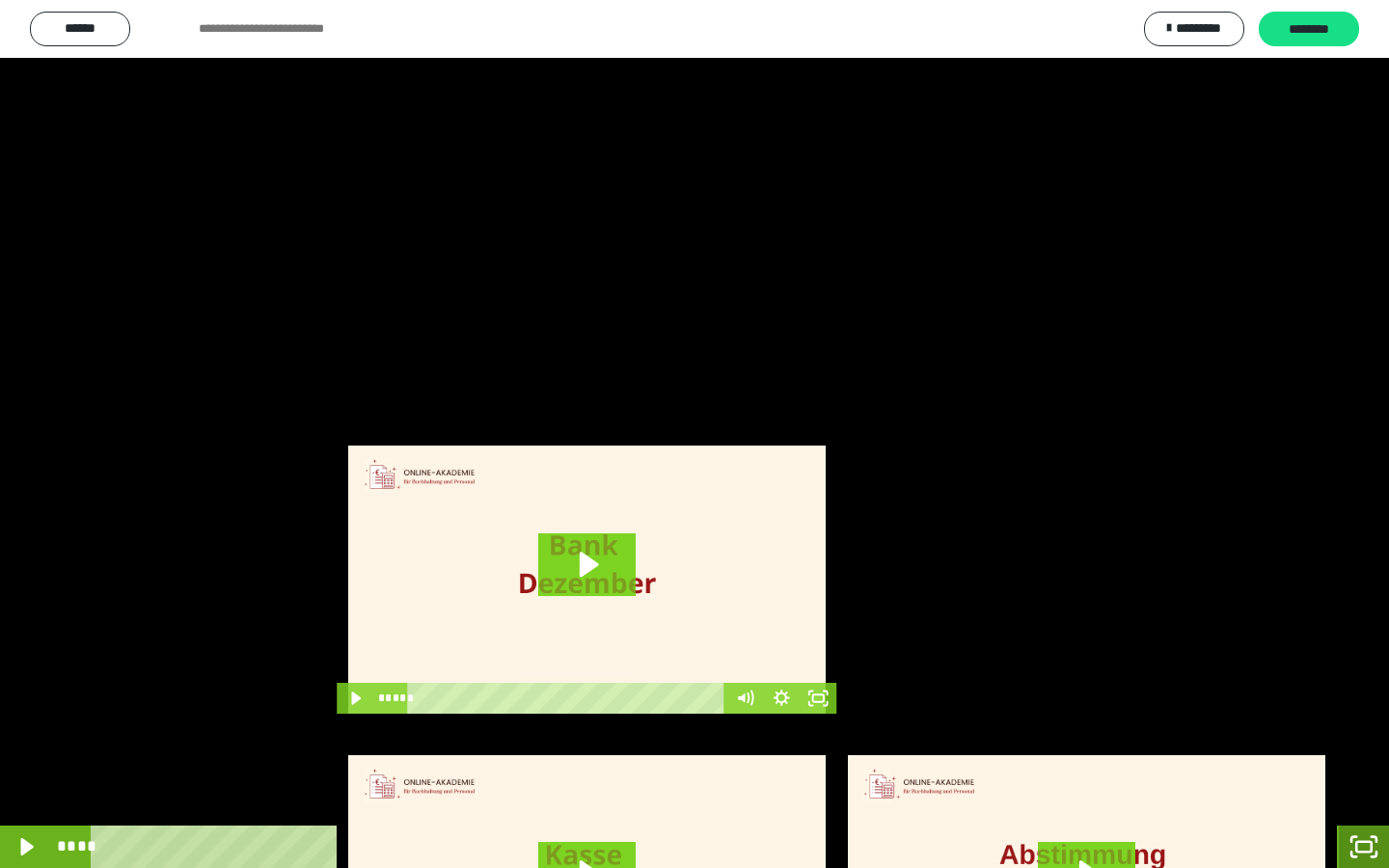 click 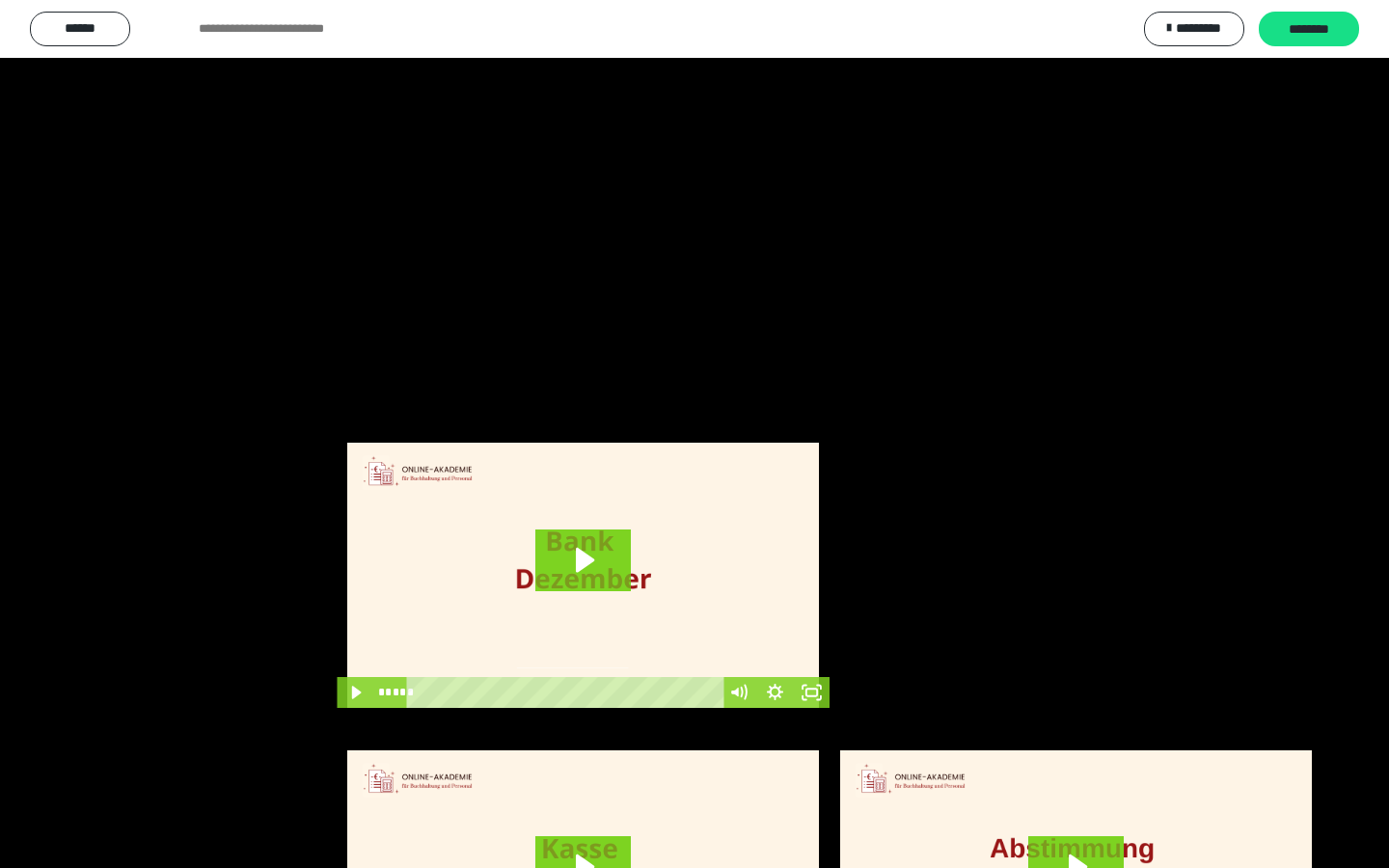 scroll, scrollTop: 3773, scrollLeft: 0, axis: vertical 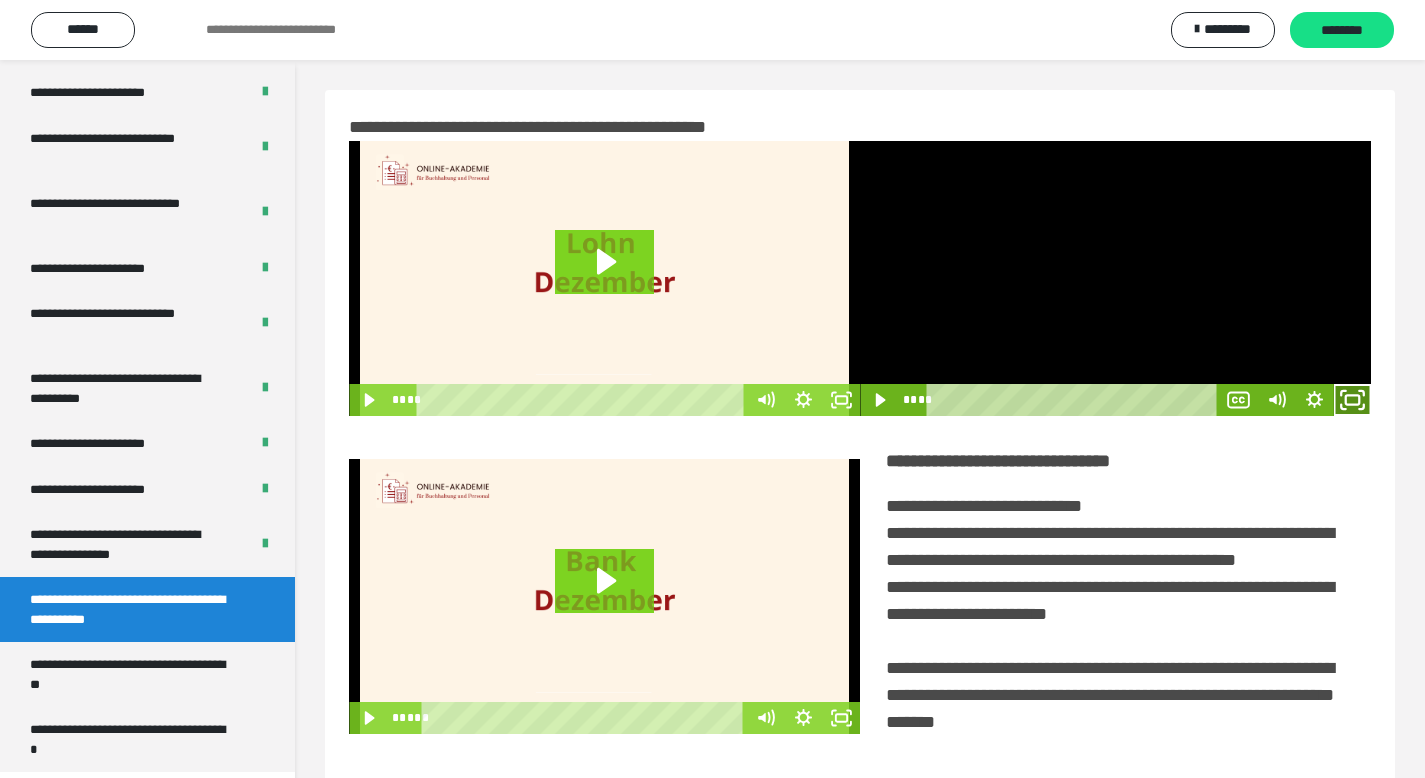 click 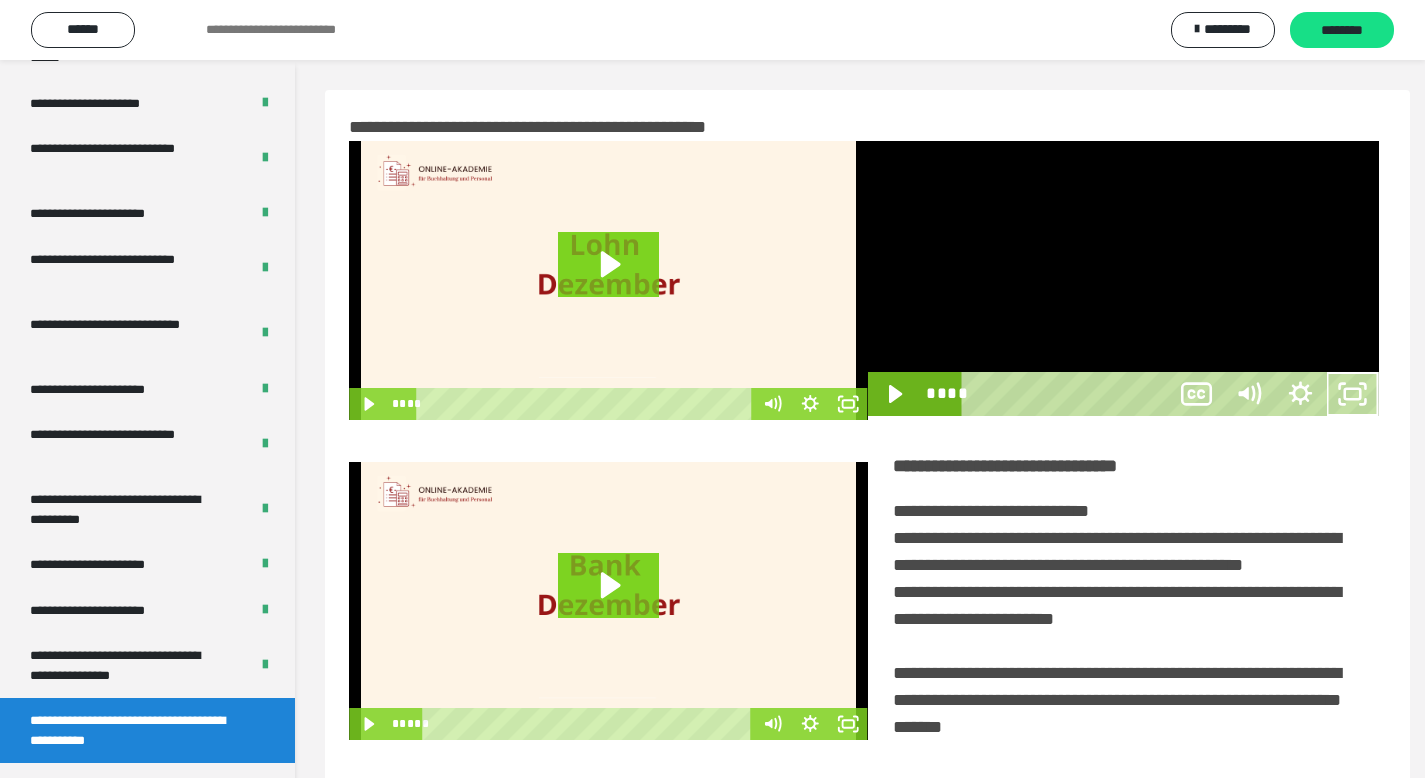 scroll, scrollTop: 3790, scrollLeft: 0, axis: vertical 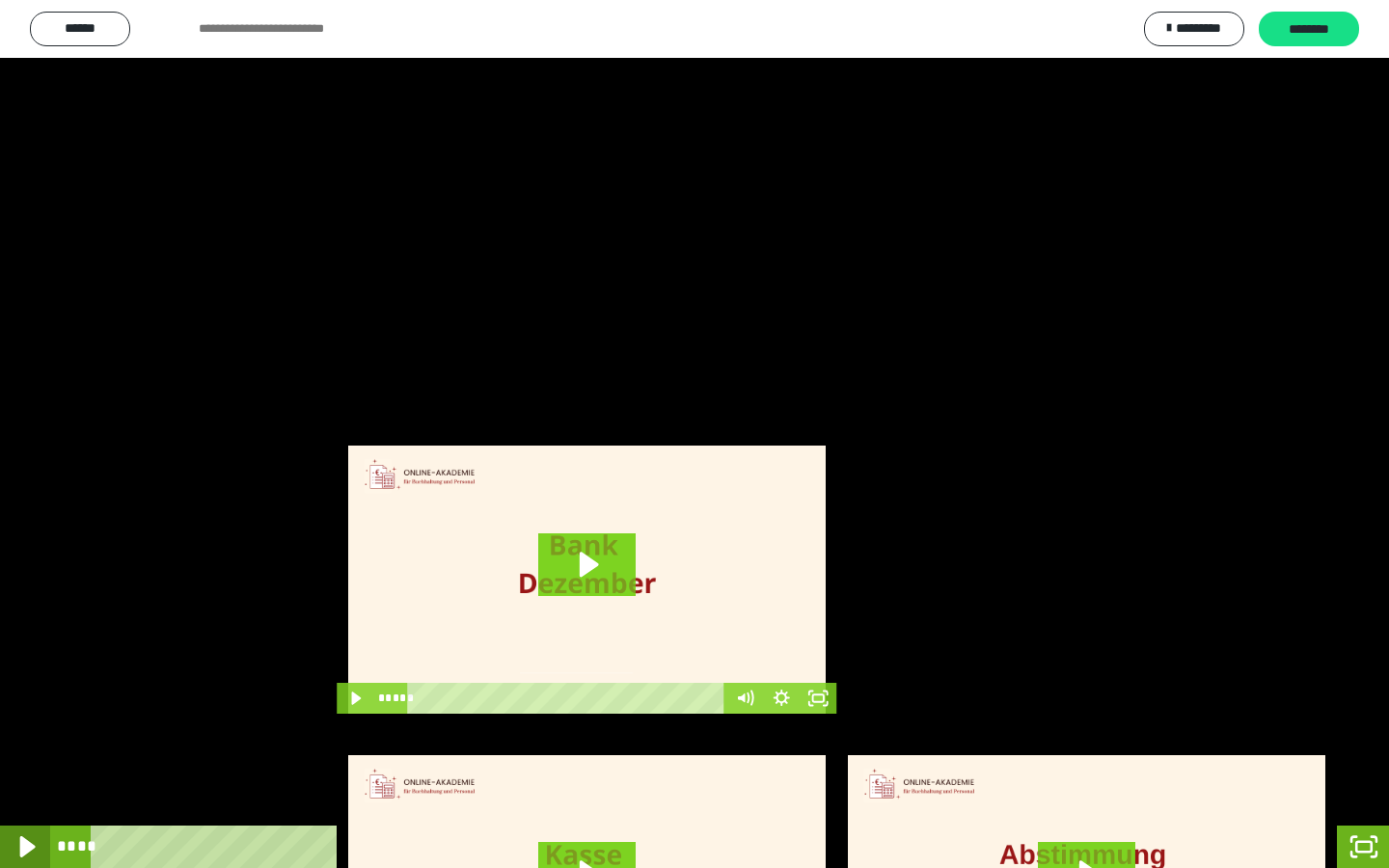 click 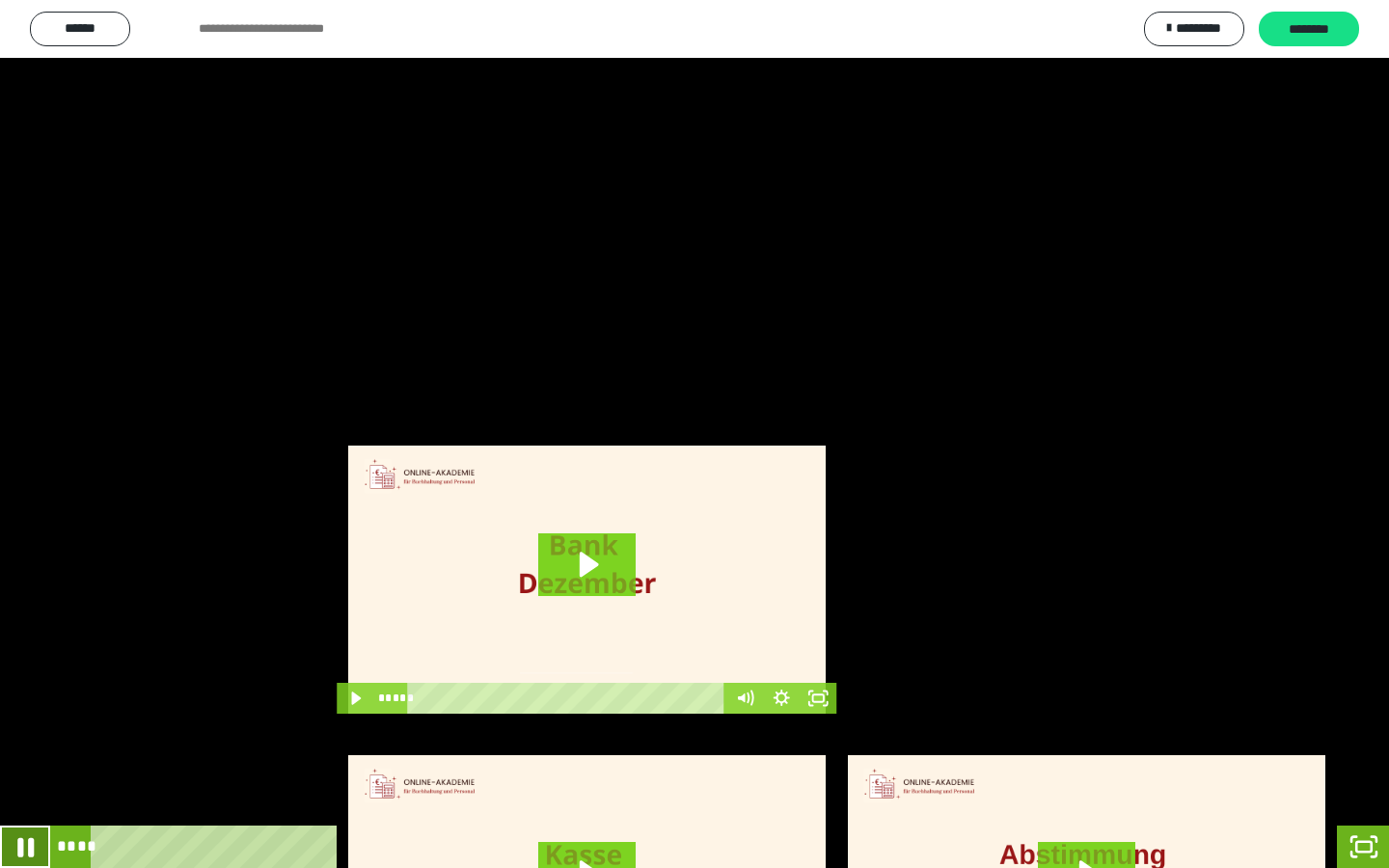 click 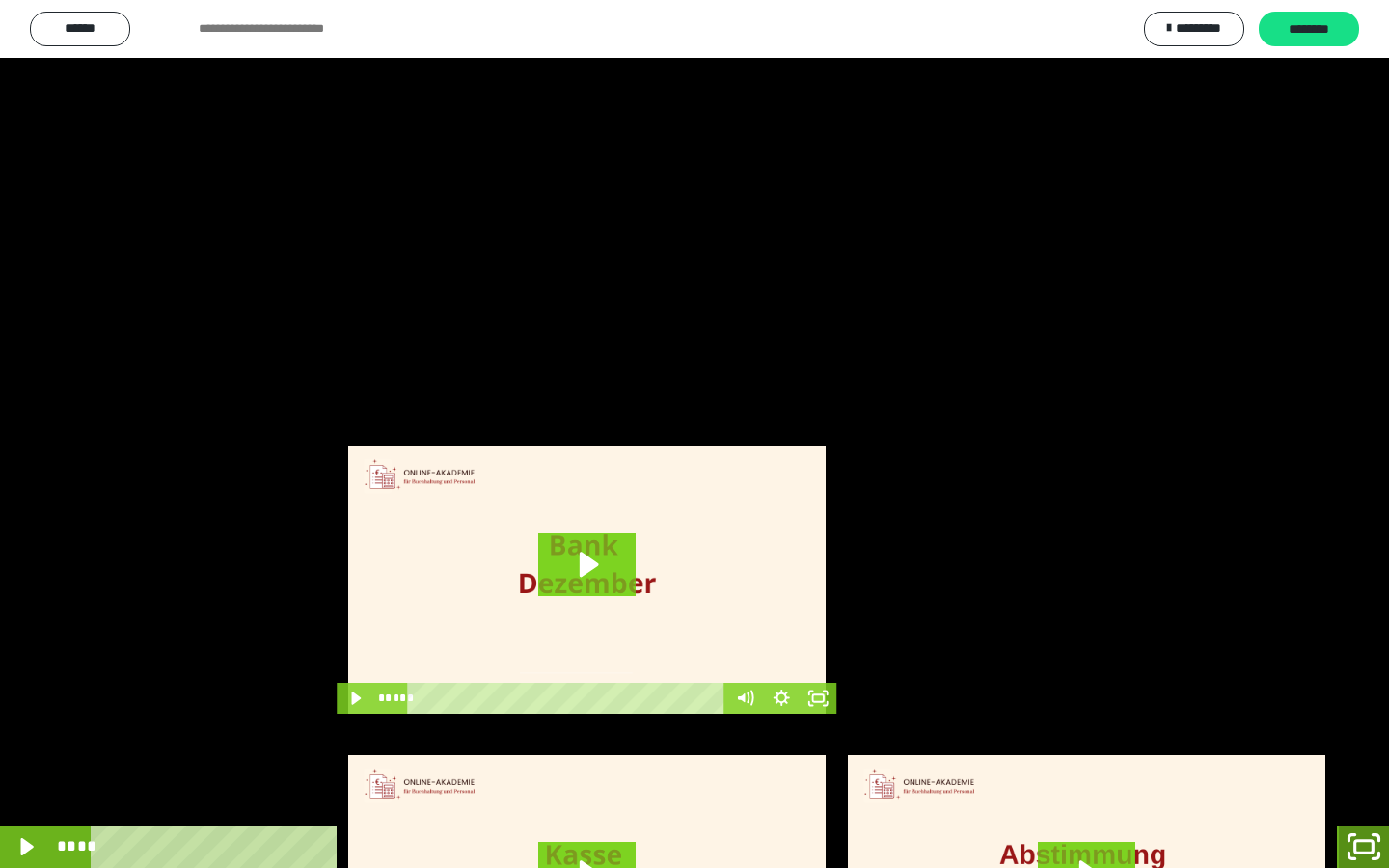 drag, startPoint x: 1374, startPoint y: 843, endPoint x: 1198, endPoint y: 743, distance: 202.4253 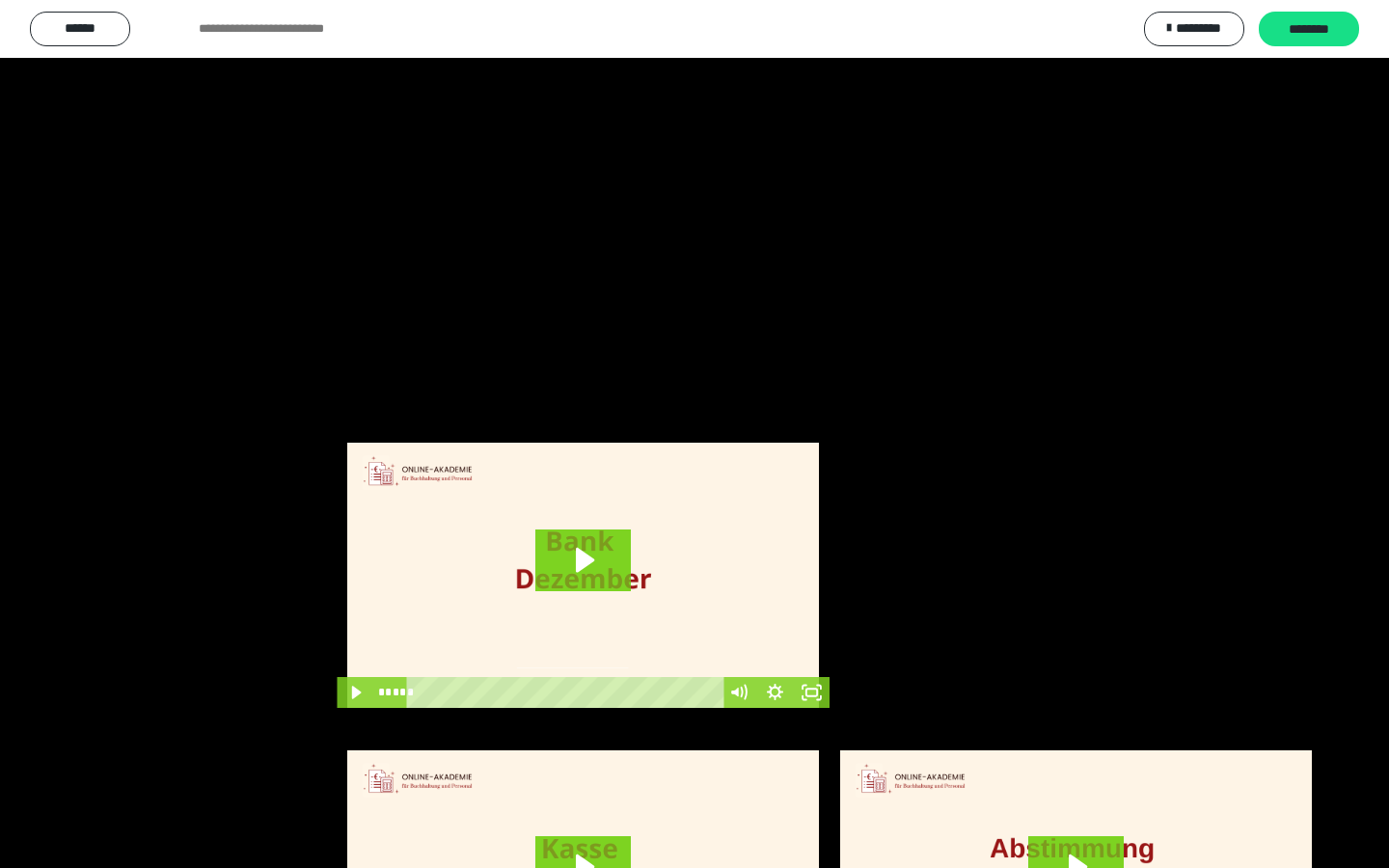 scroll, scrollTop: 3773, scrollLeft: 0, axis: vertical 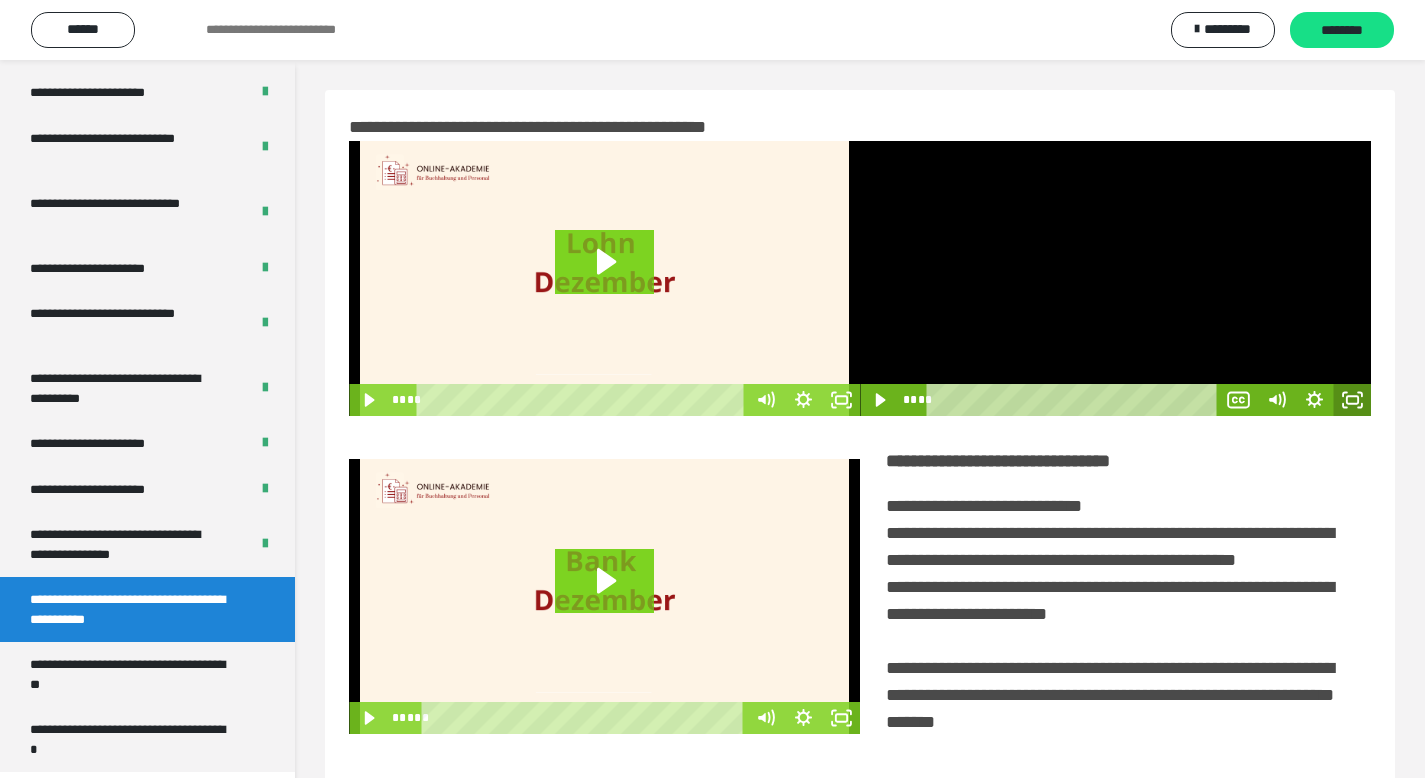 click 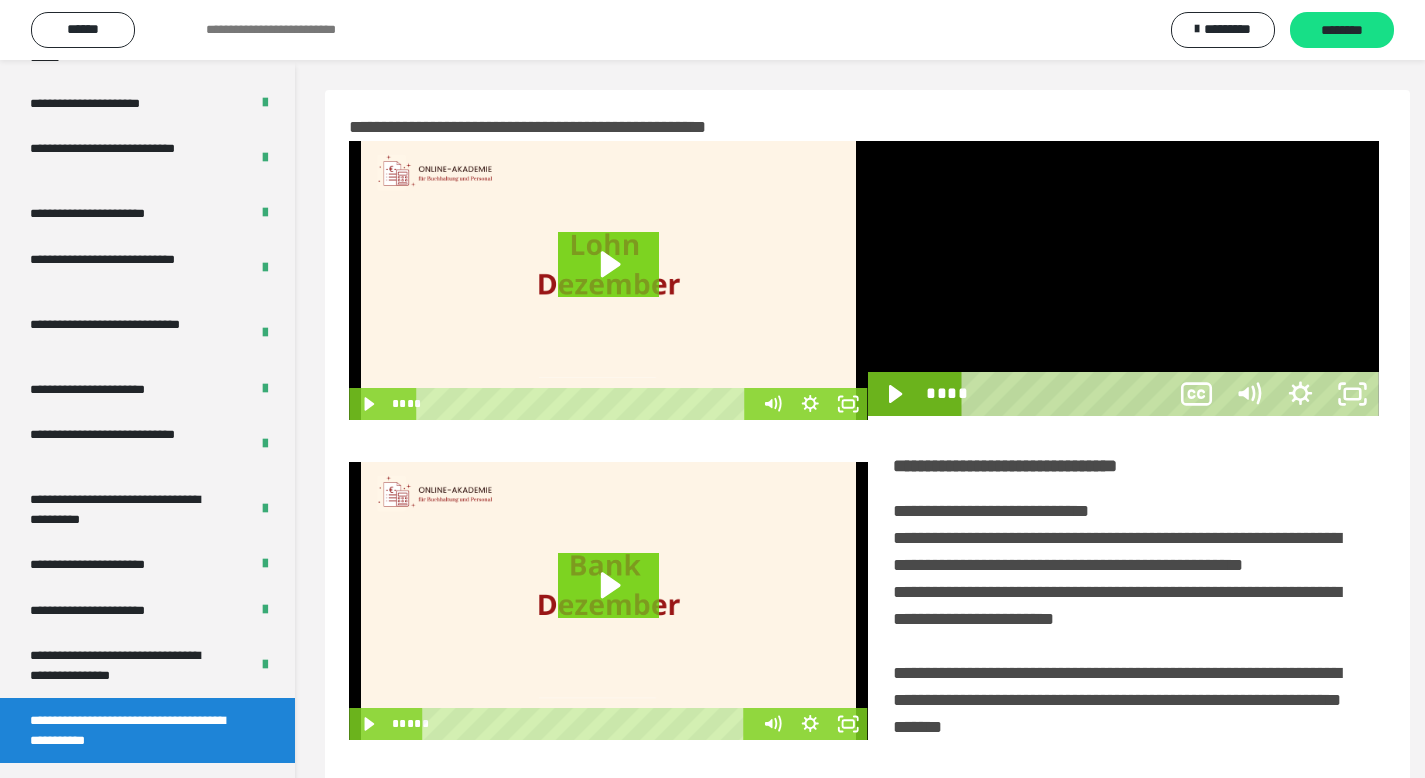 scroll, scrollTop: 3790, scrollLeft: 0, axis: vertical 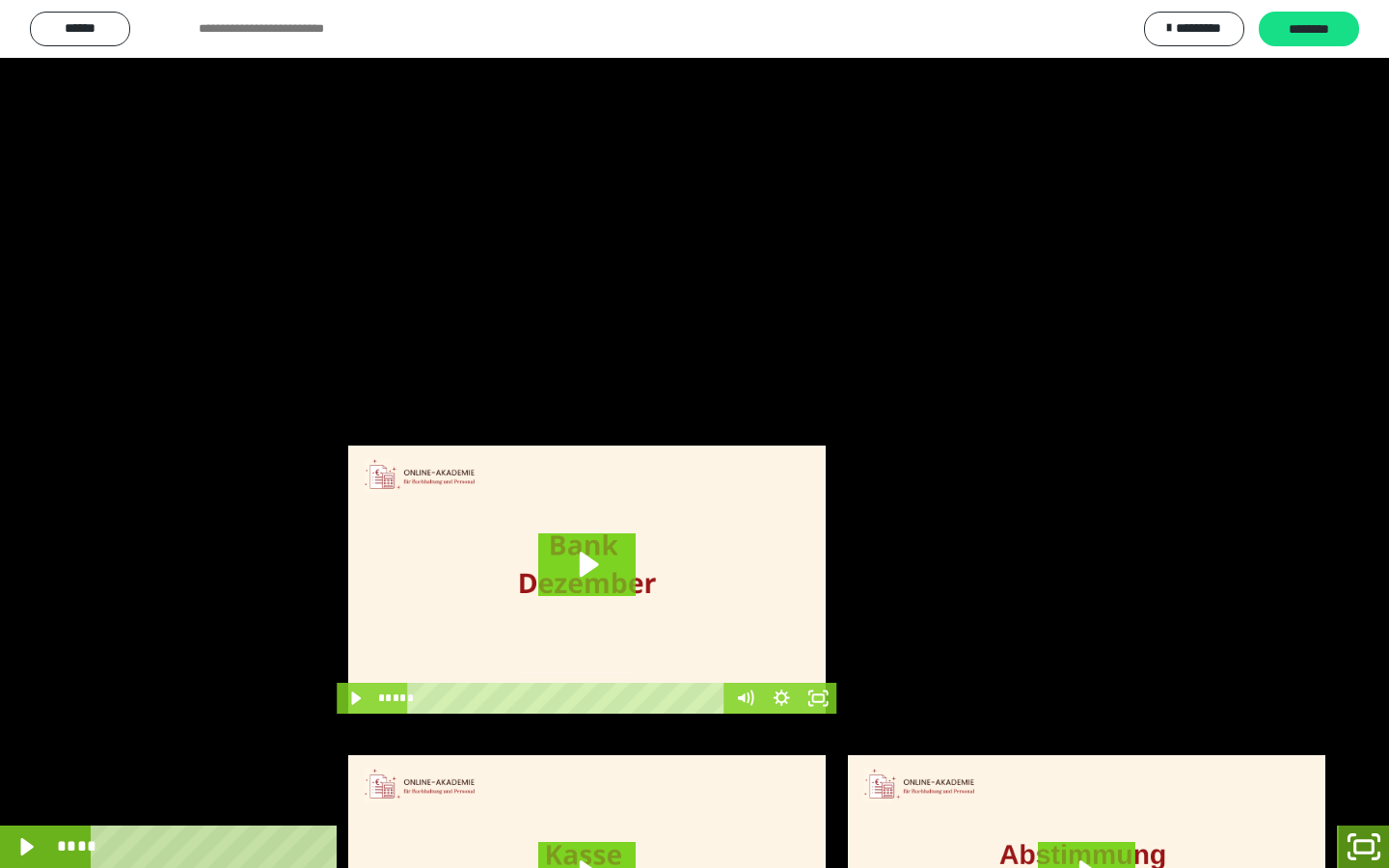 click 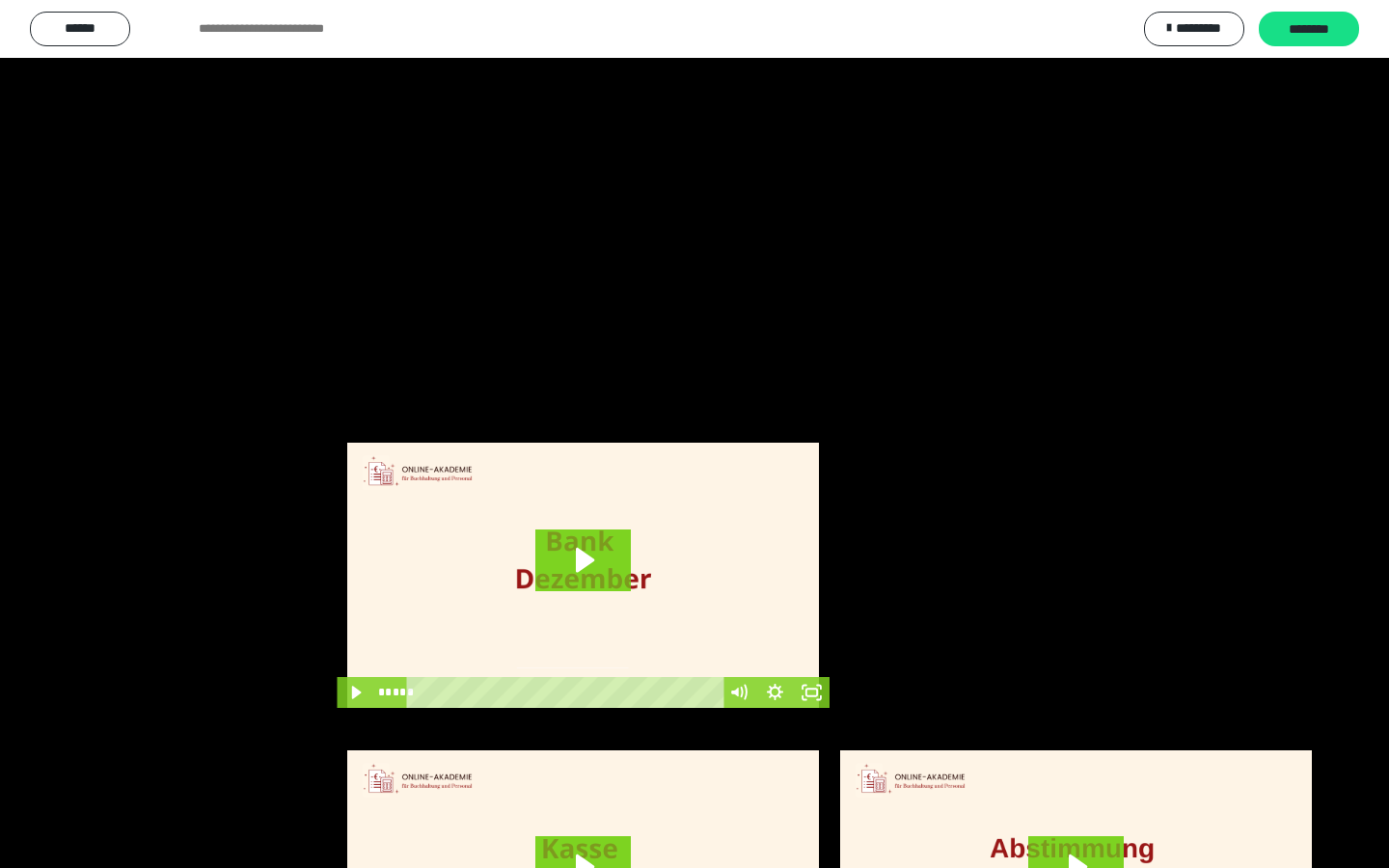 scroll, scrollTop: 3773, scrollLeft: 0, axis: vertical 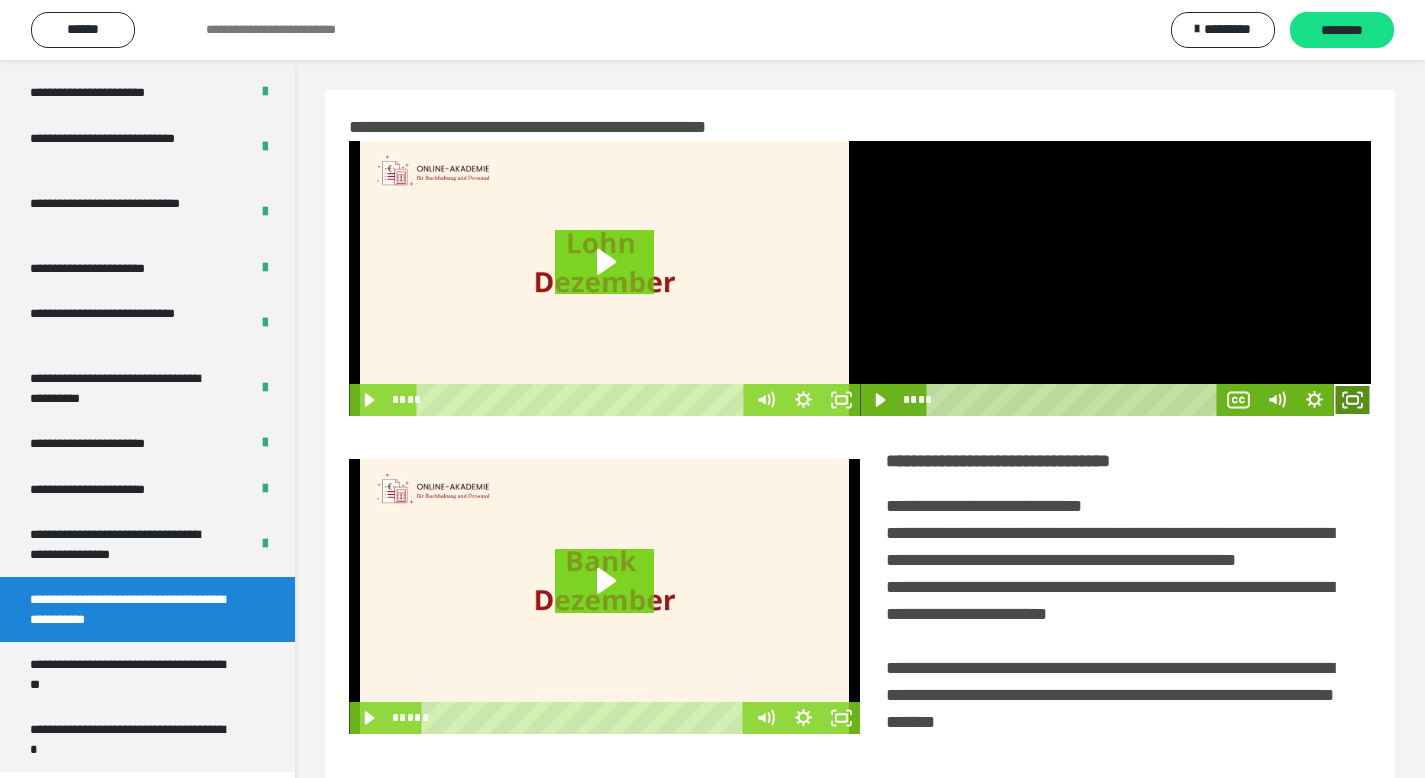 click 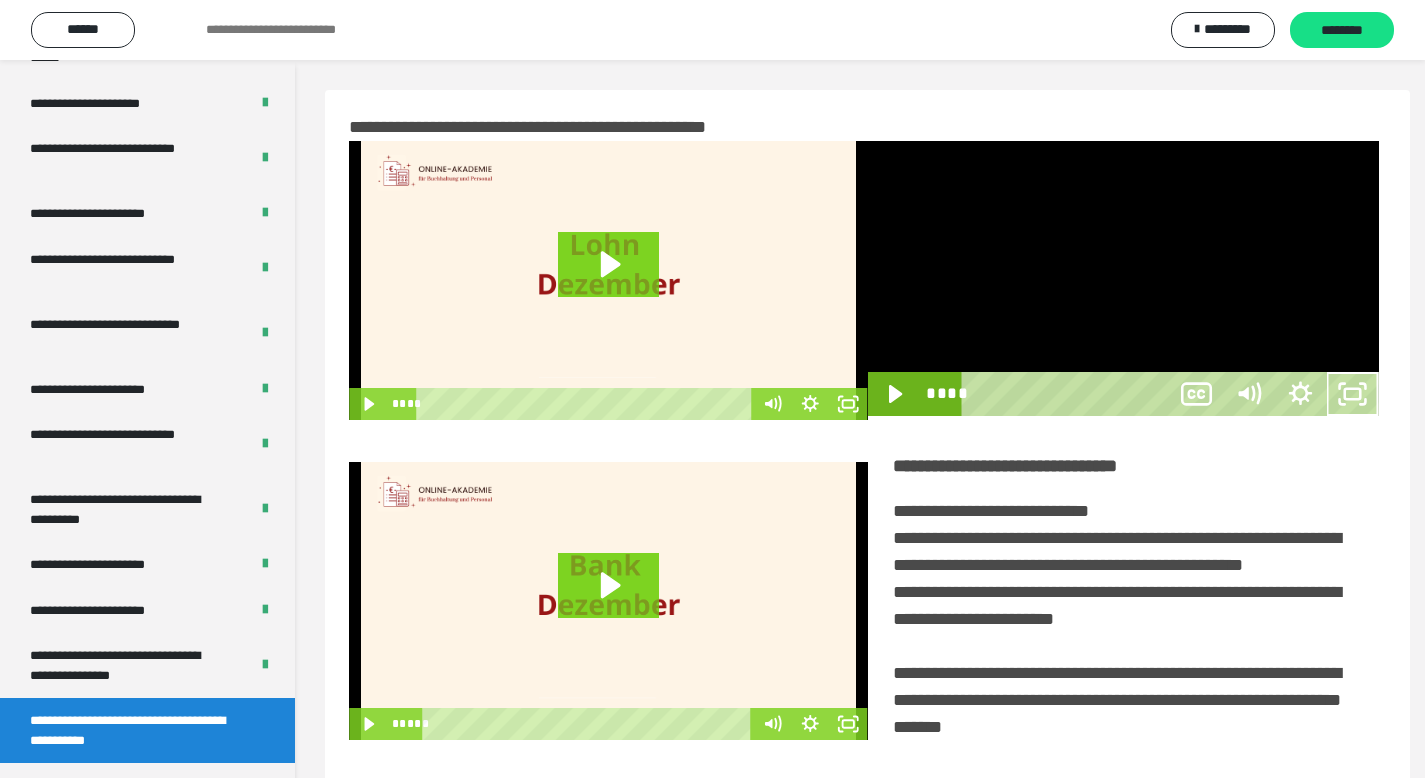 scroll, scrollTop: 3790, scrollLeft: 0, axis: vertical 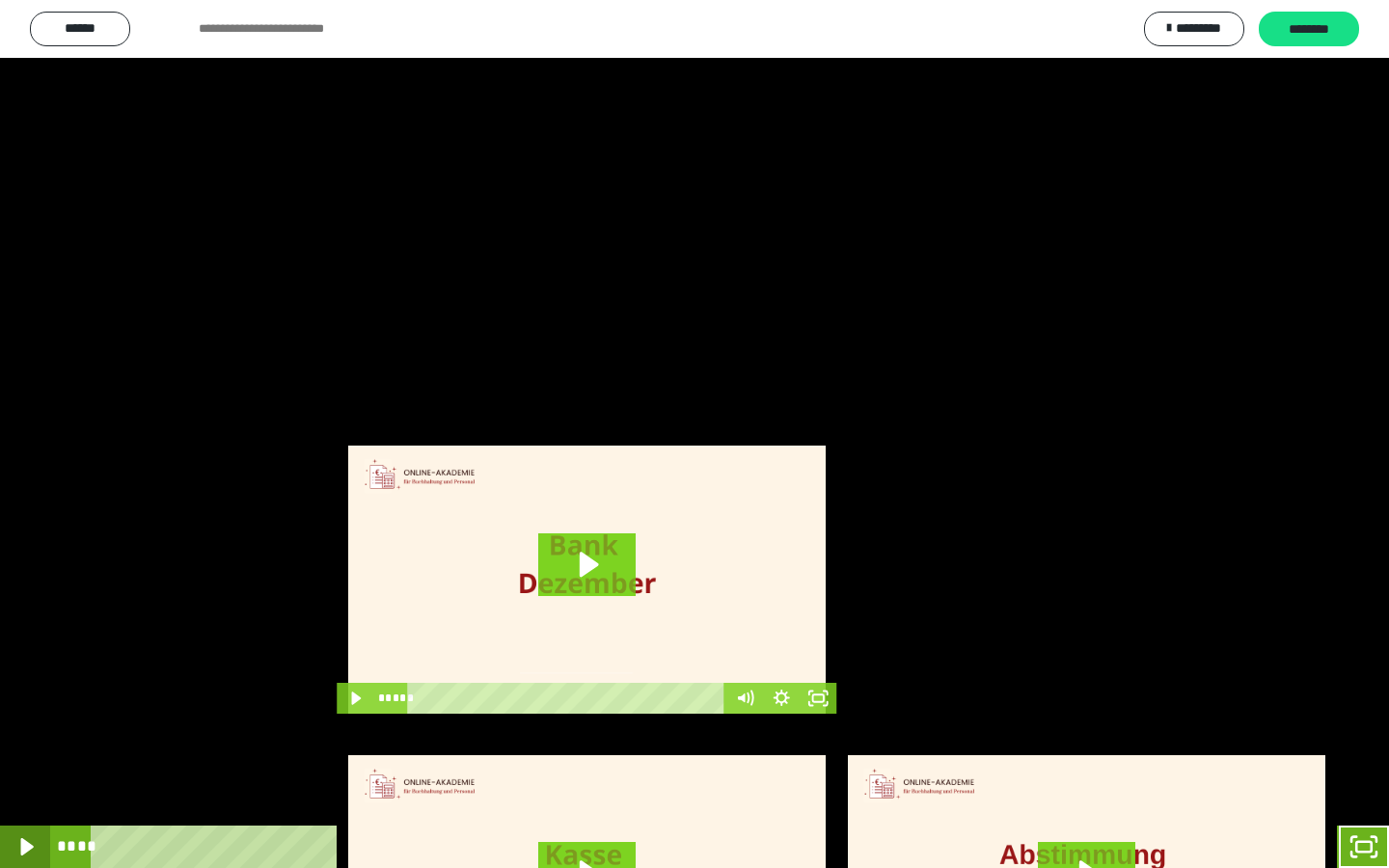 click 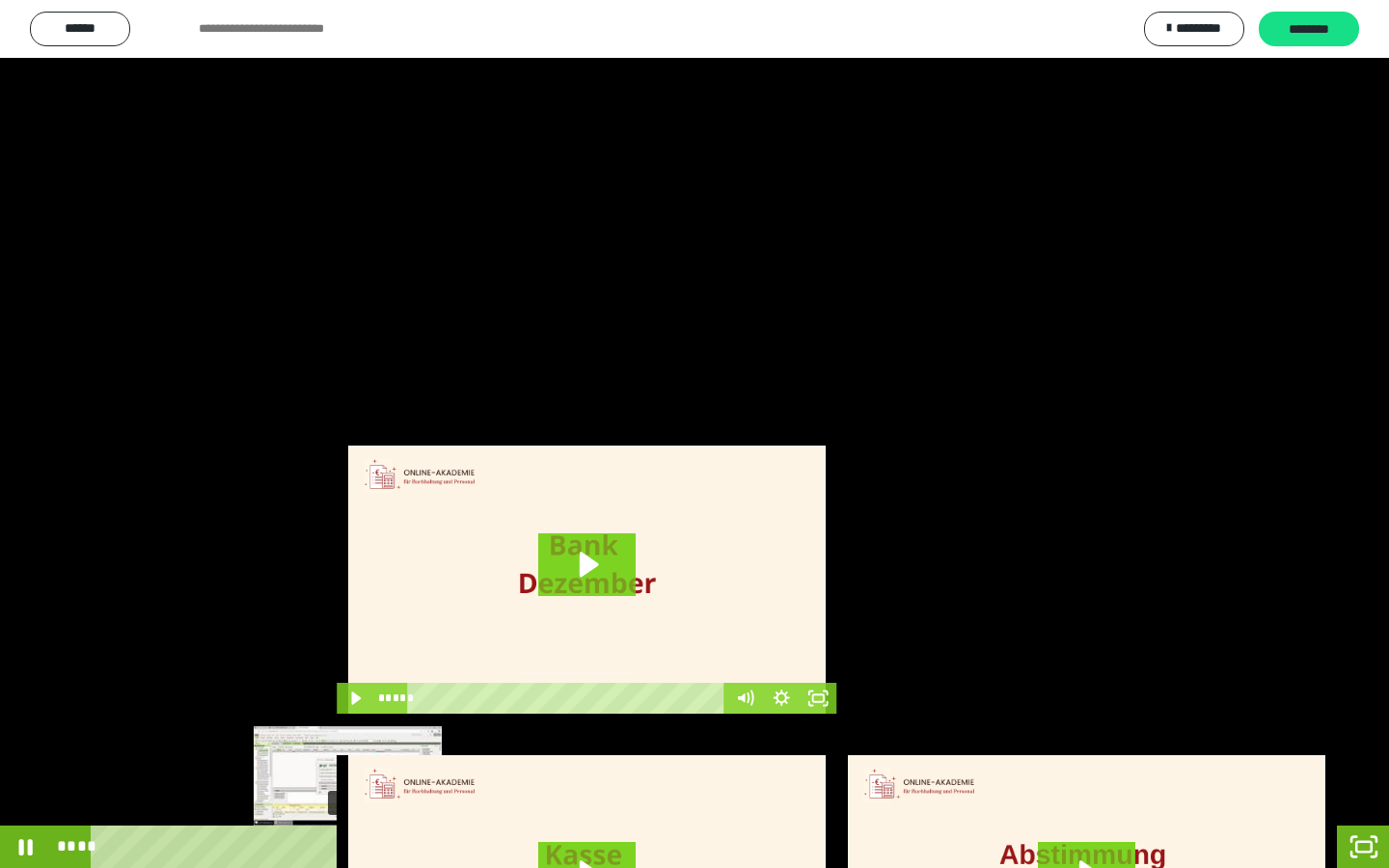 click on "****" at bounding box center [642, 847] 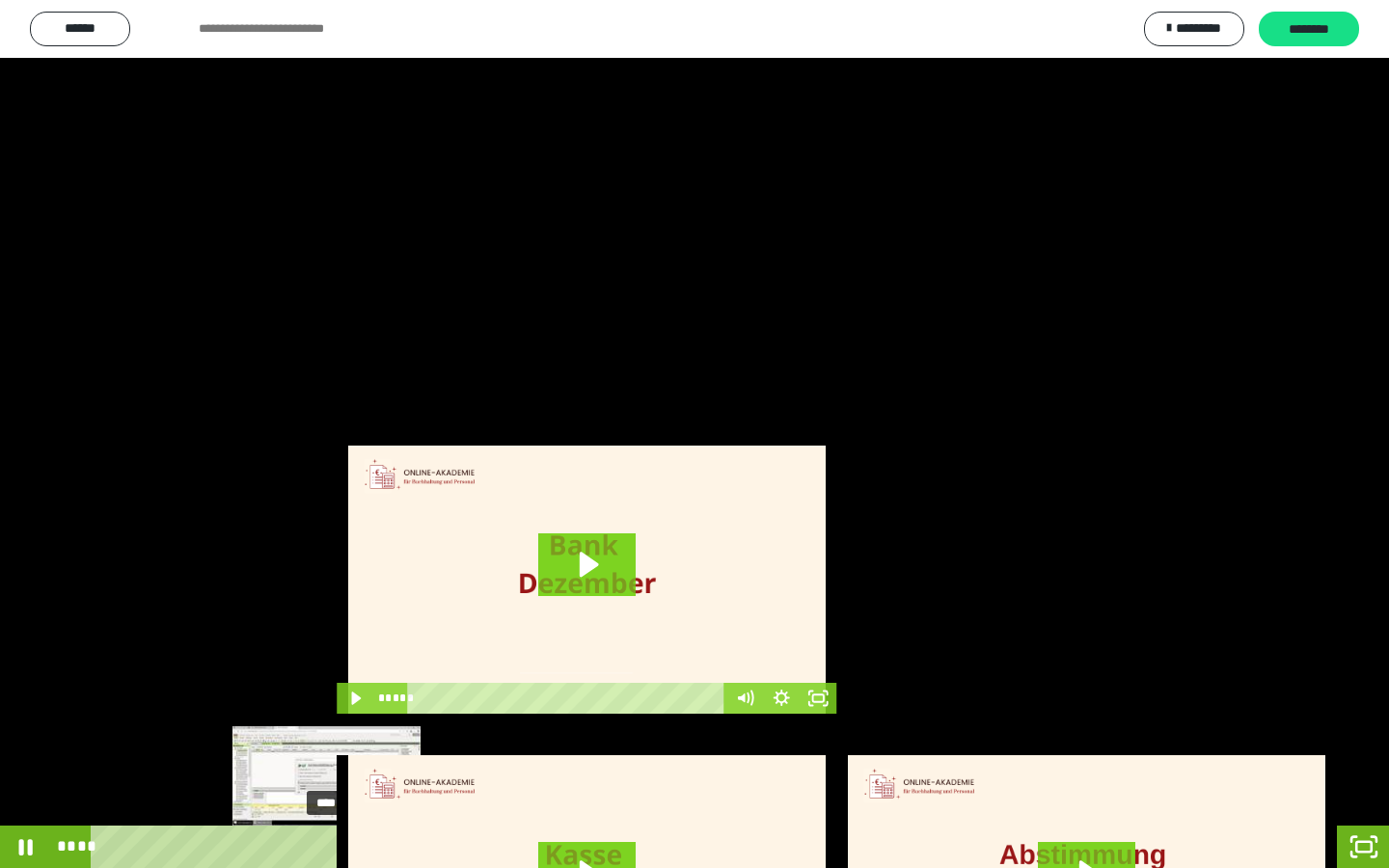 click on "****" at bounding box center [642, 847] 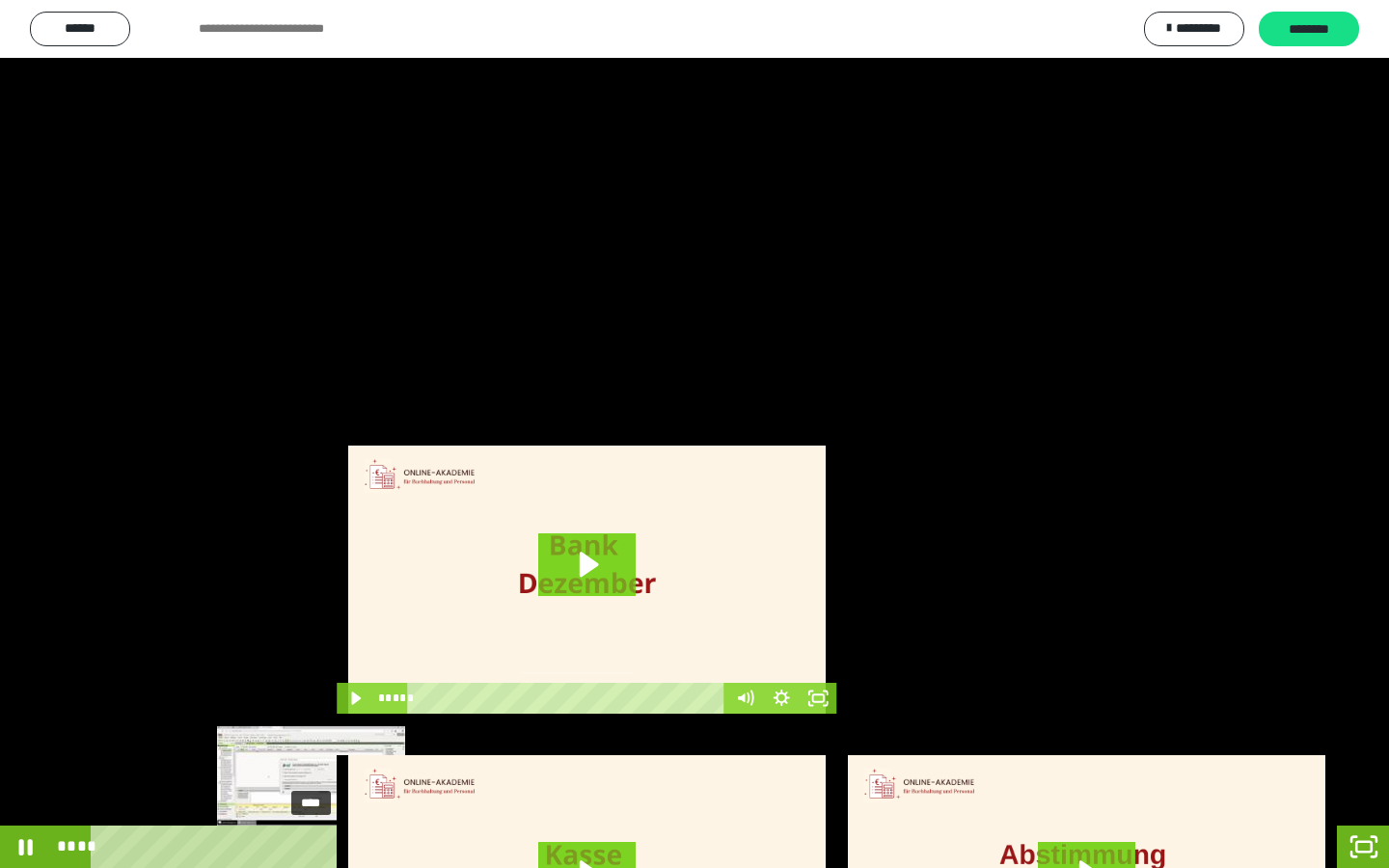 click on "****" at bounding box center (642, 847) 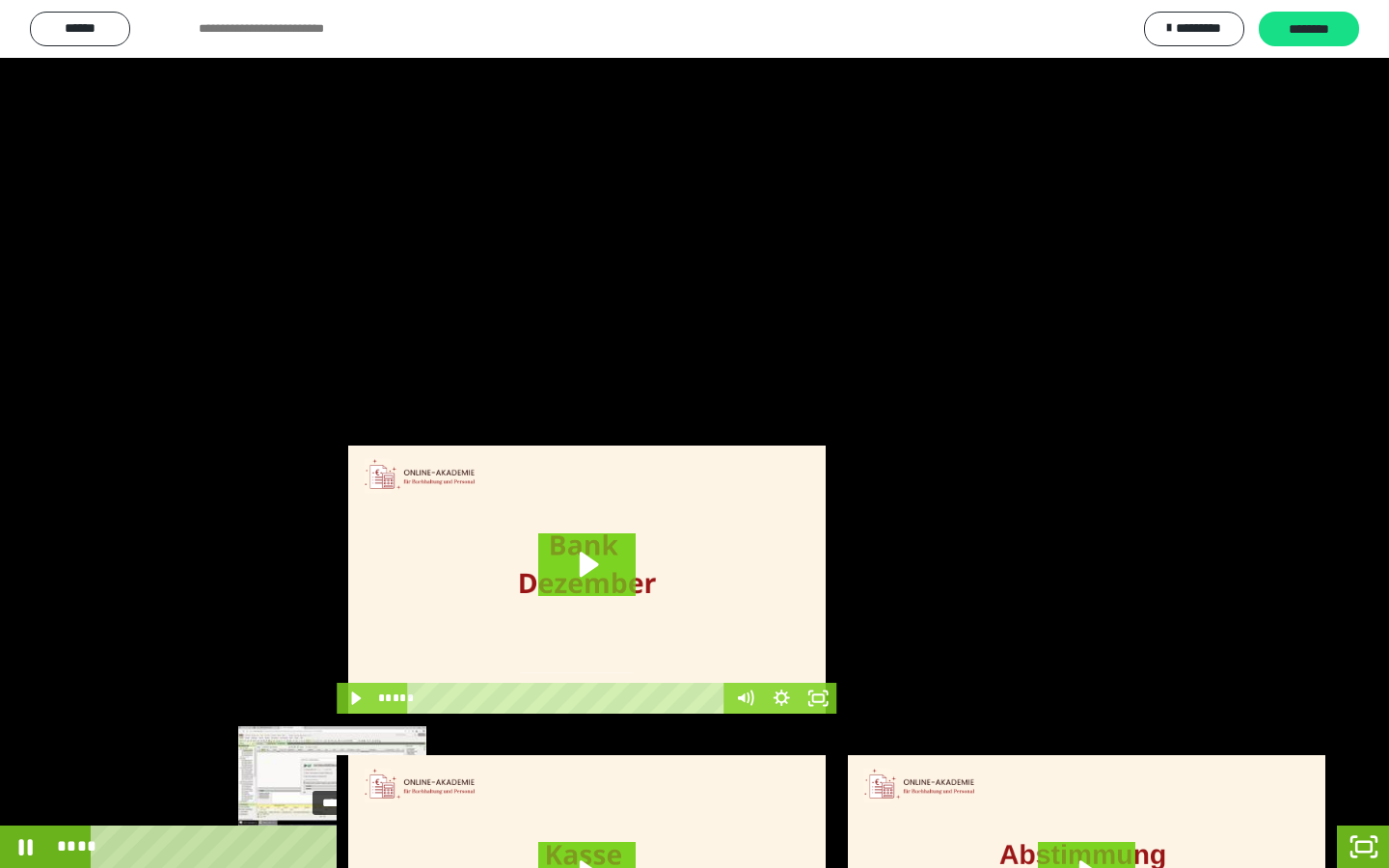 click on "****" at bounding box center (642, 847) 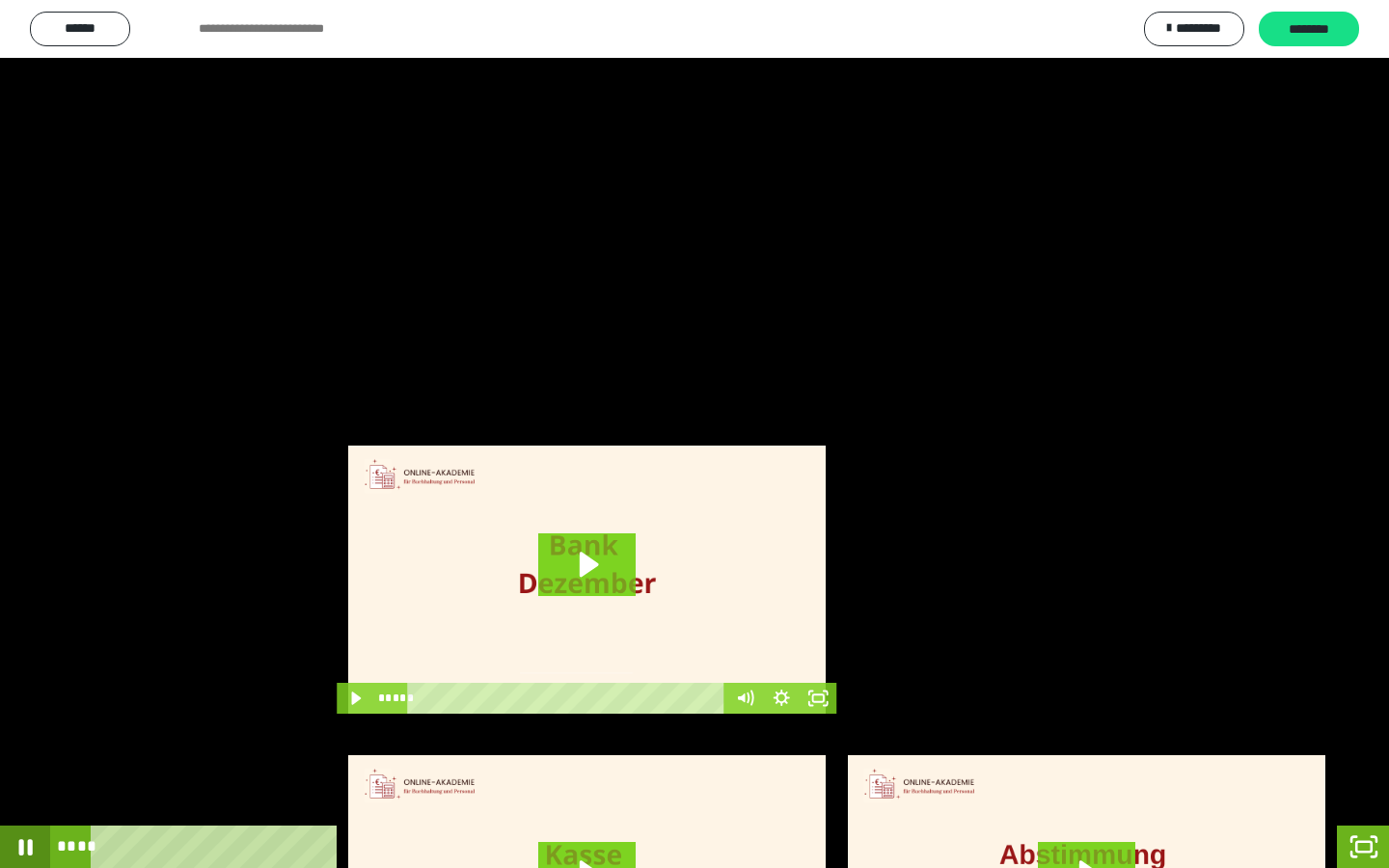 click 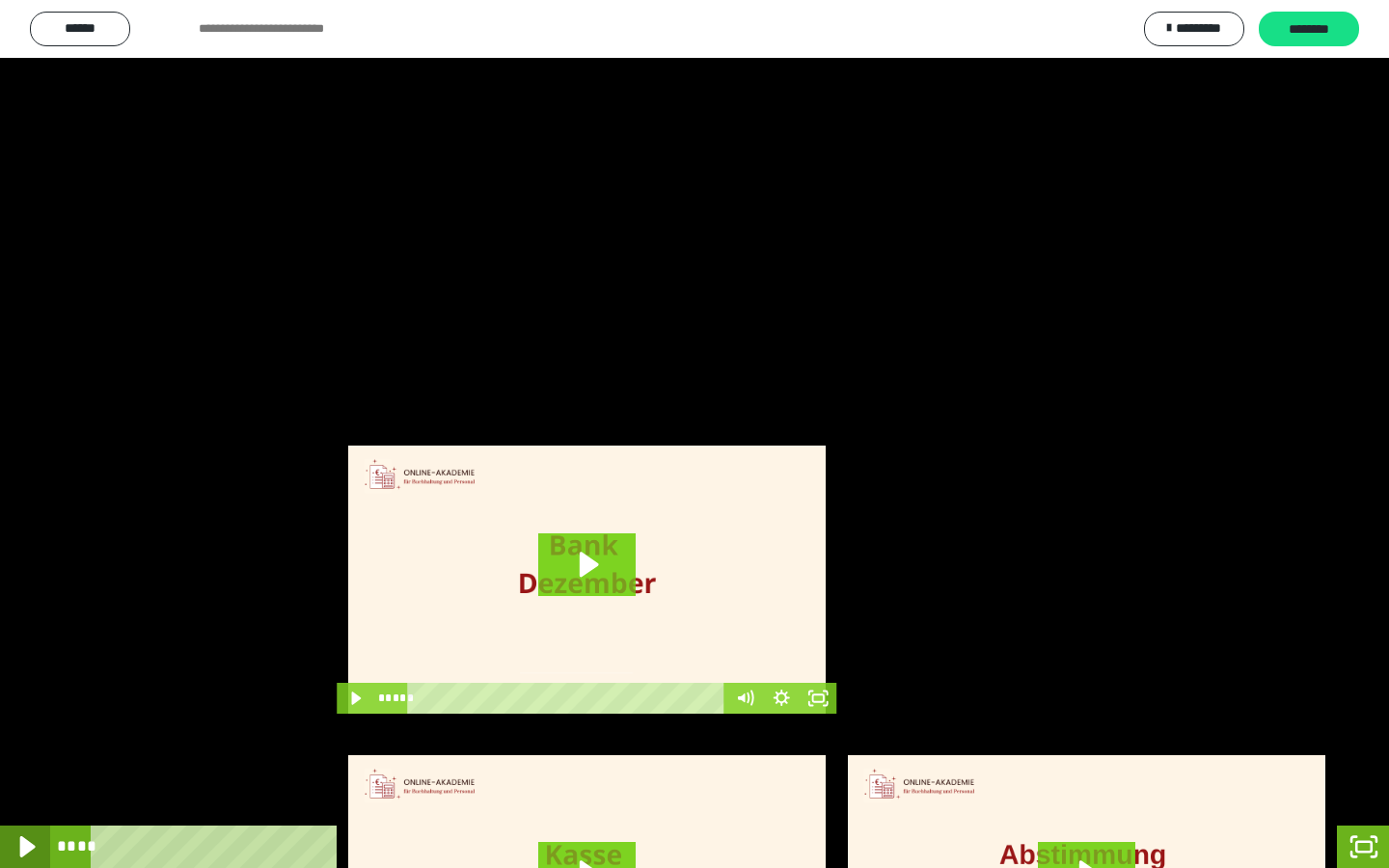 click 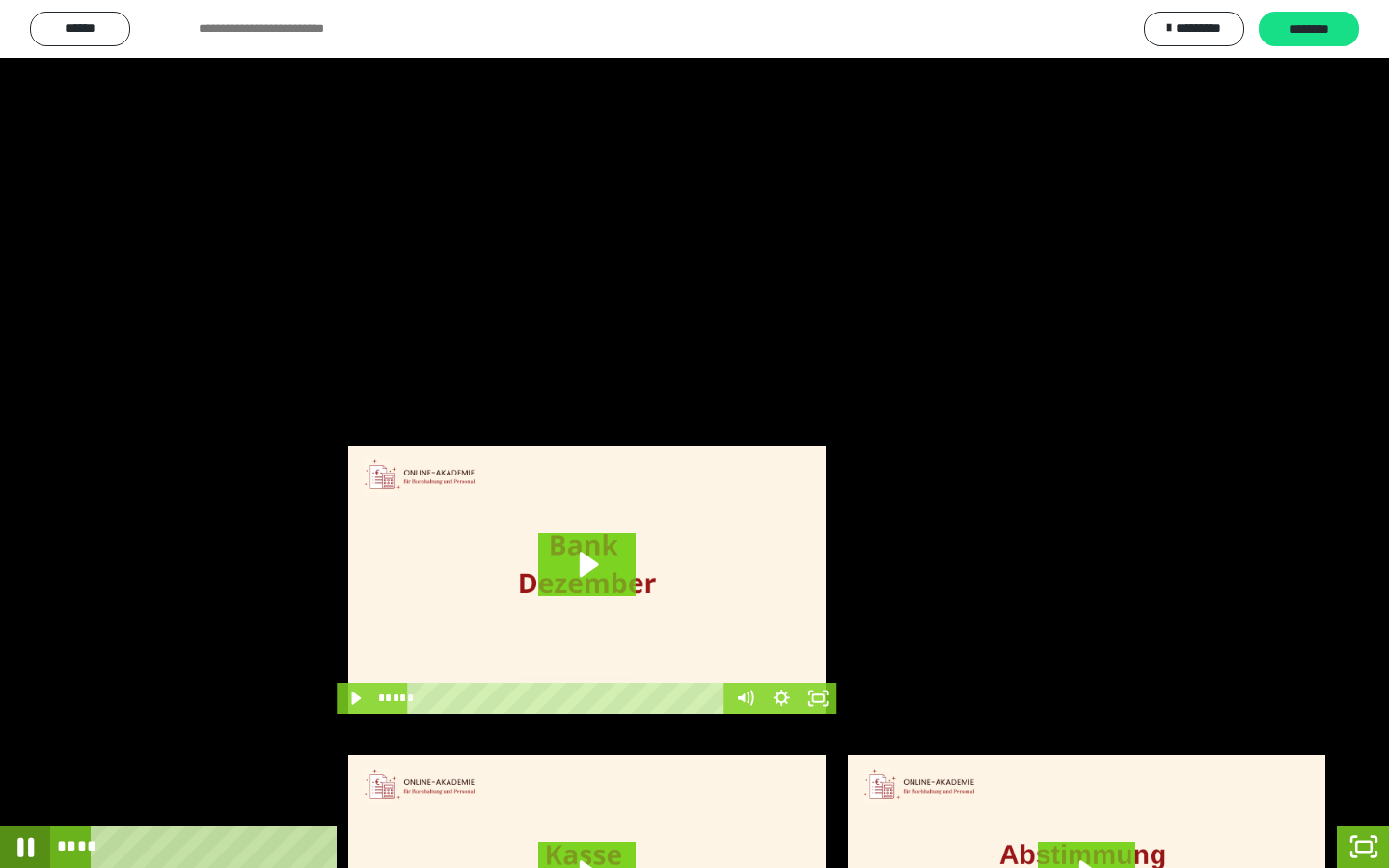 click 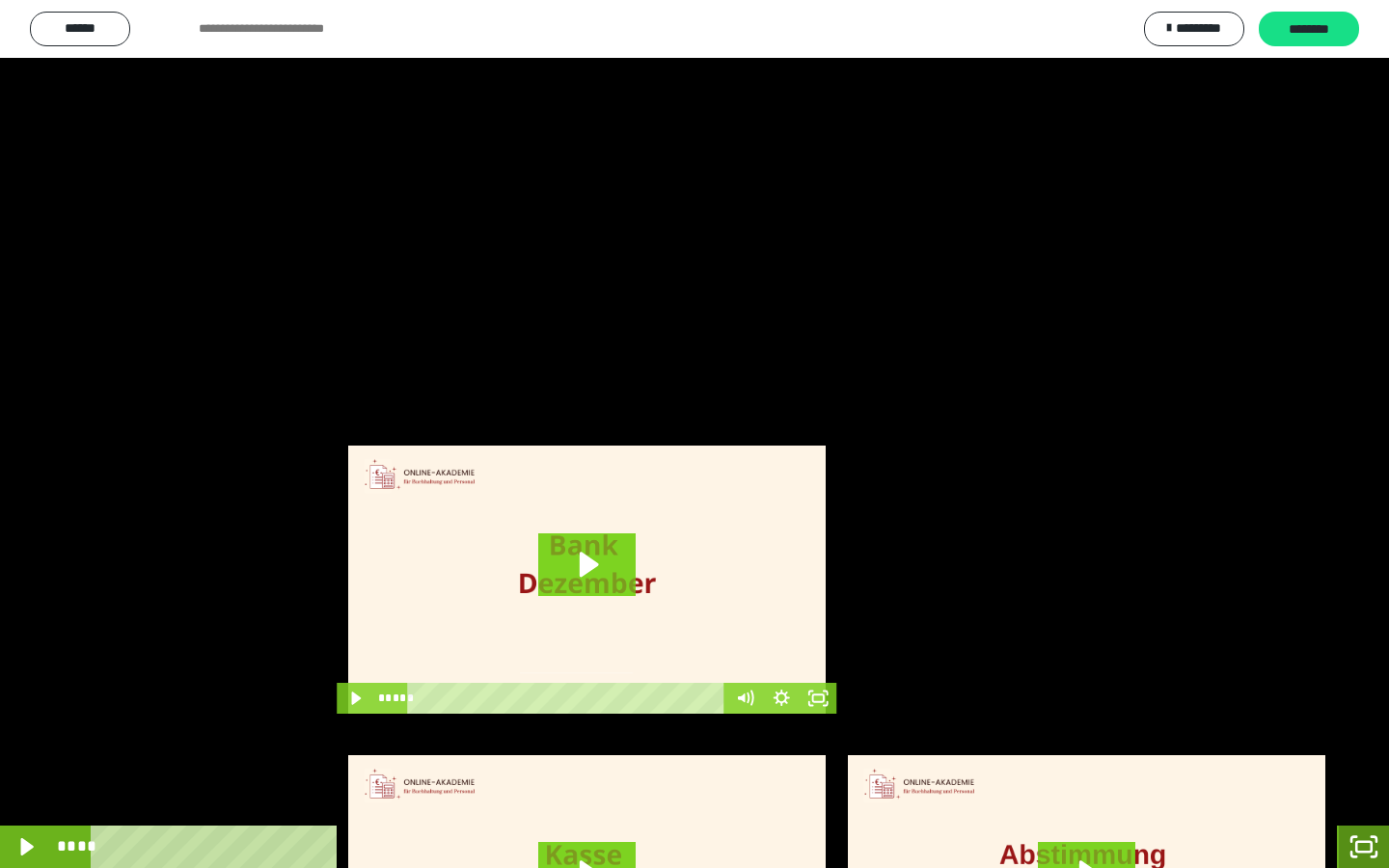 click 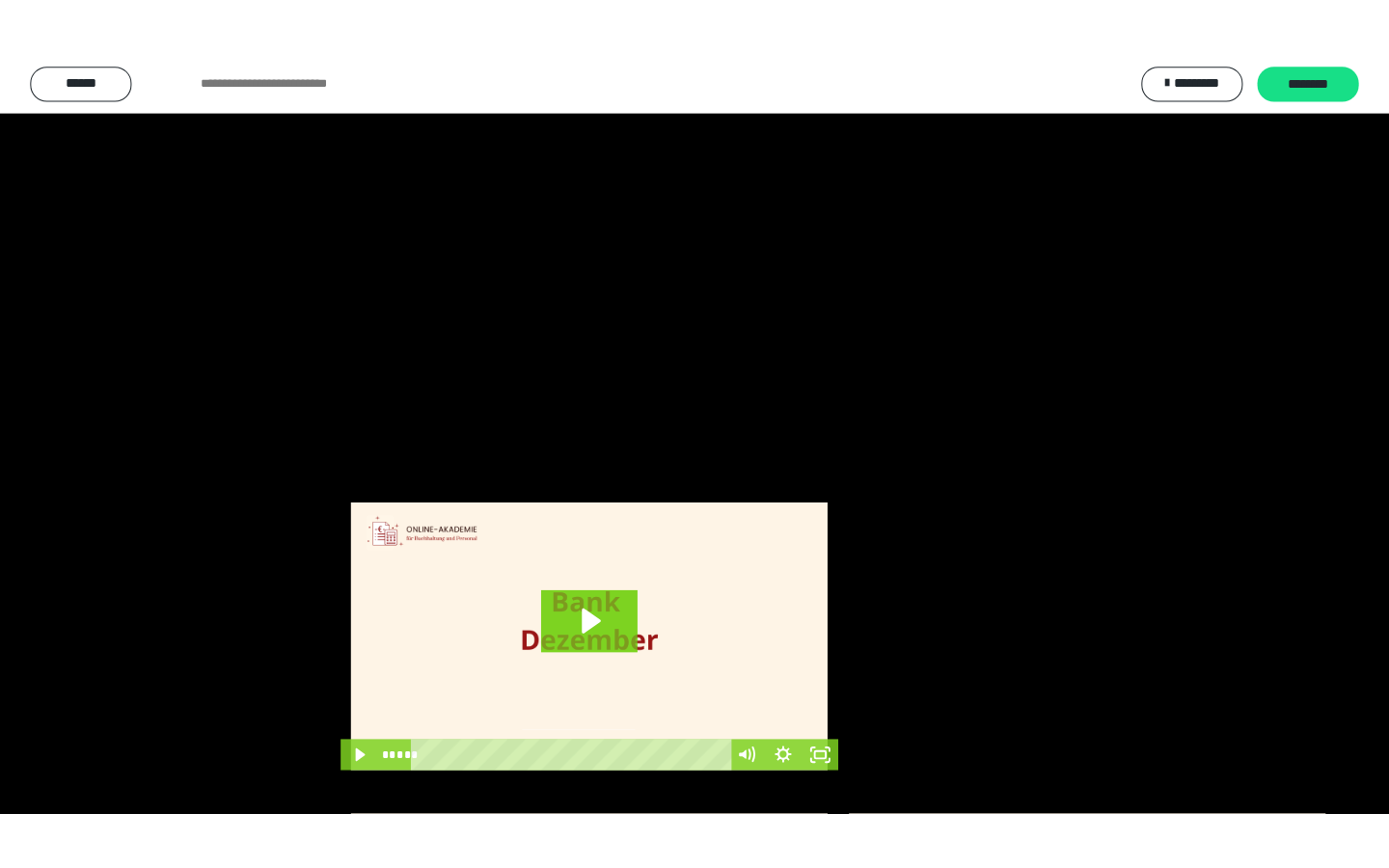 scroll, scrollTop: 3773, scrollLeft: 0, axis: vertical 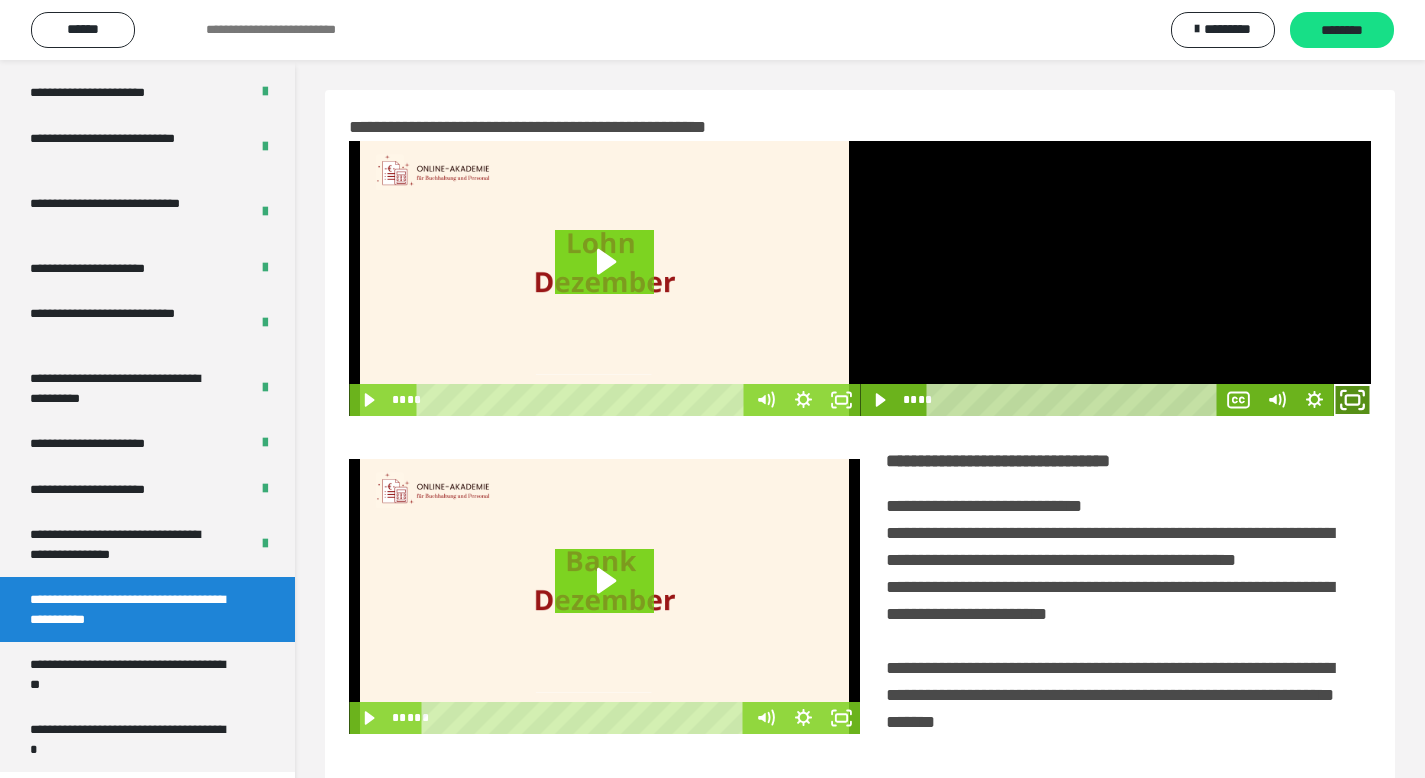 drag, startPoint x: 1362, startPoint y: 401, endPoint x: 454, endPoint y: 620, distance: 934.0369 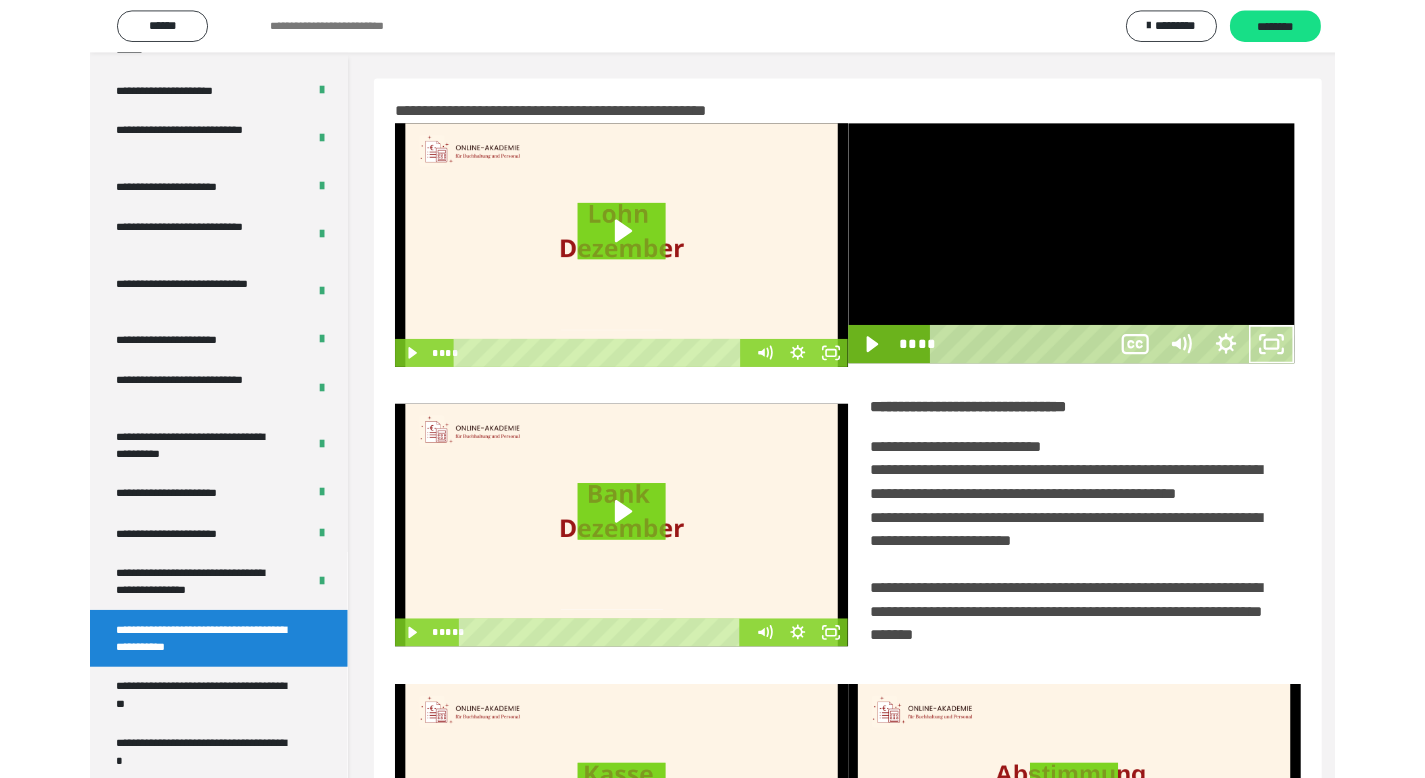 scroll, scrollTop: 3790, scrollLeft: 0, axis: vertical 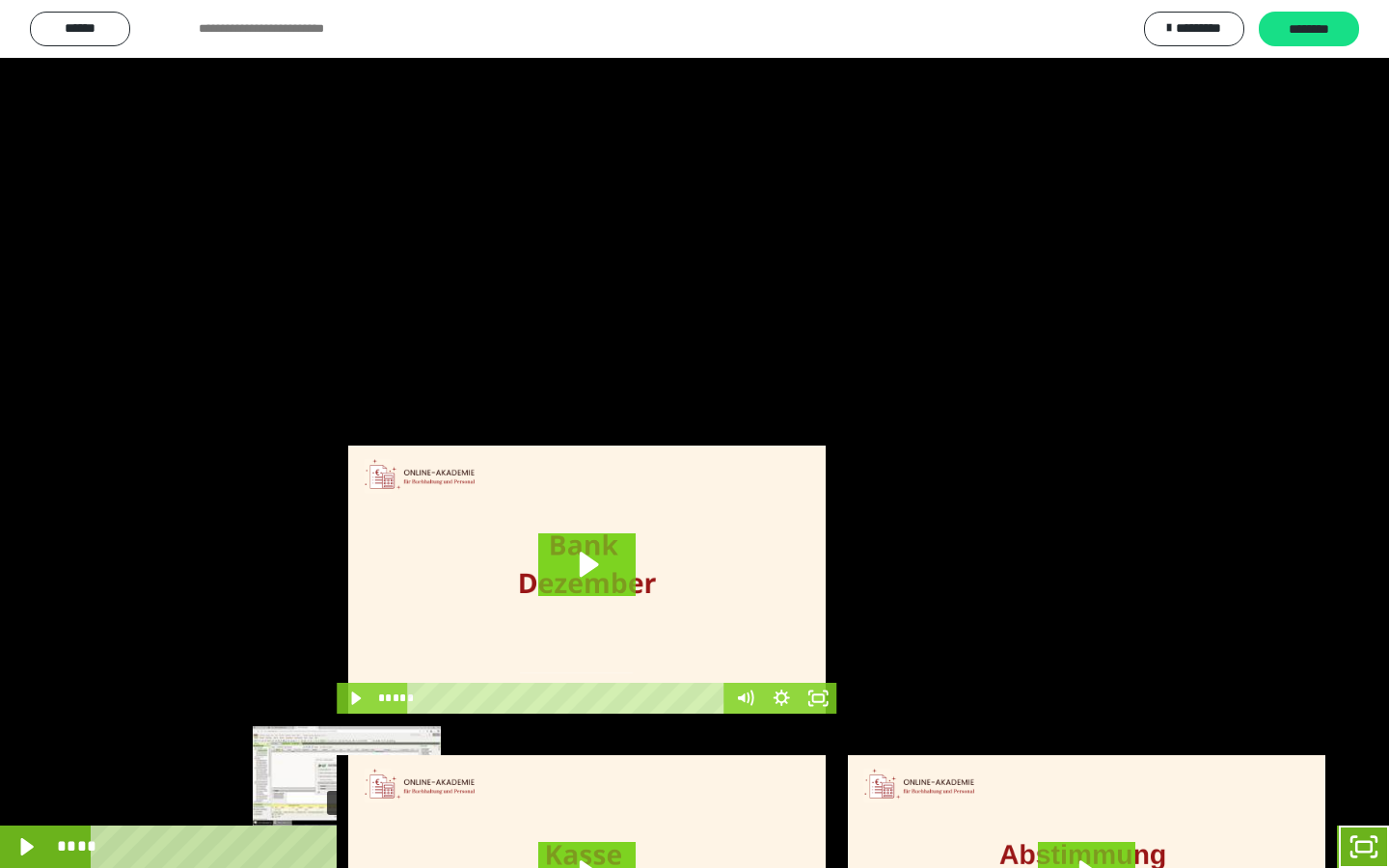 click on "****" at bounding box center [642, 847] 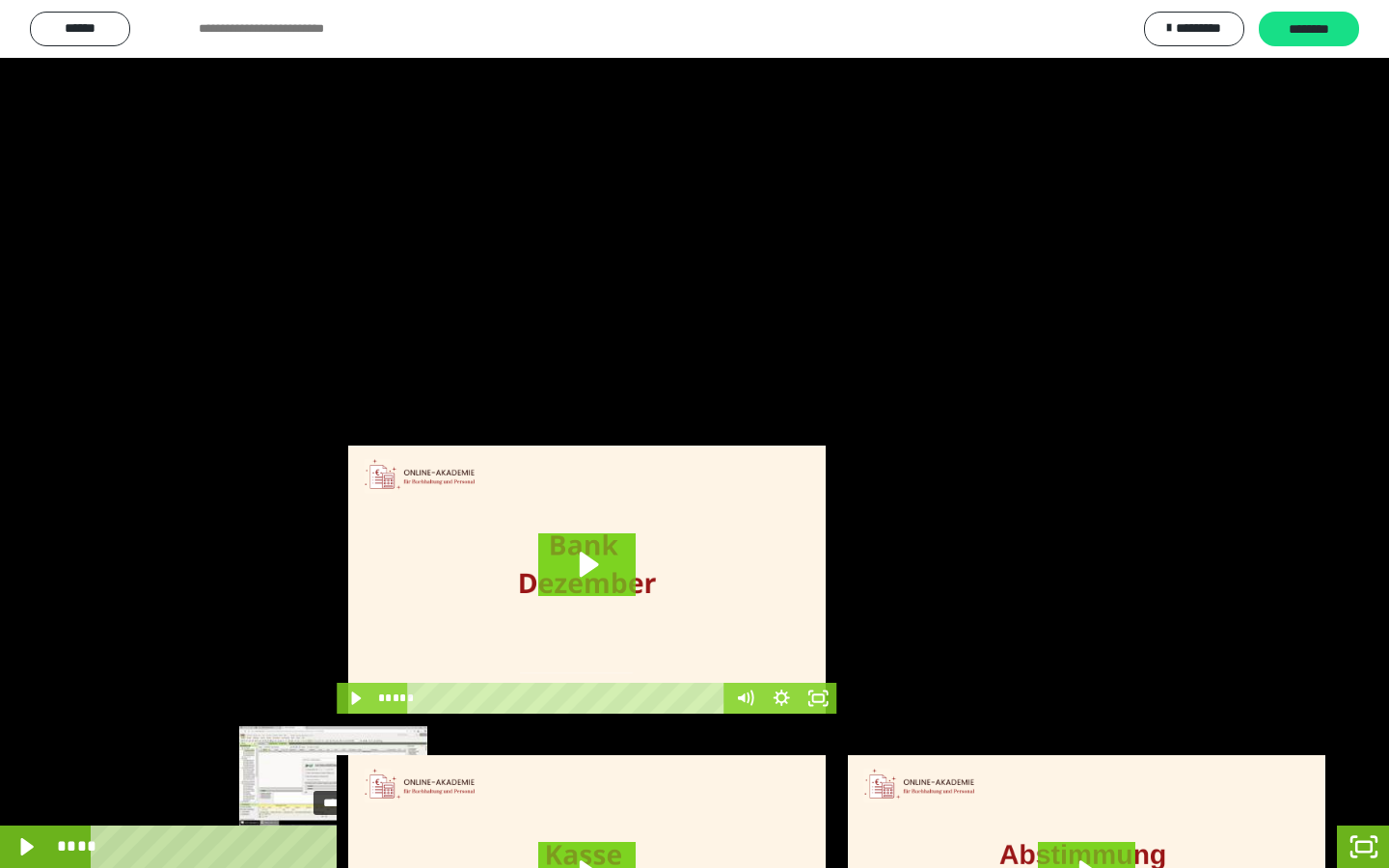 click on "****" at bounding box center [642, 847] 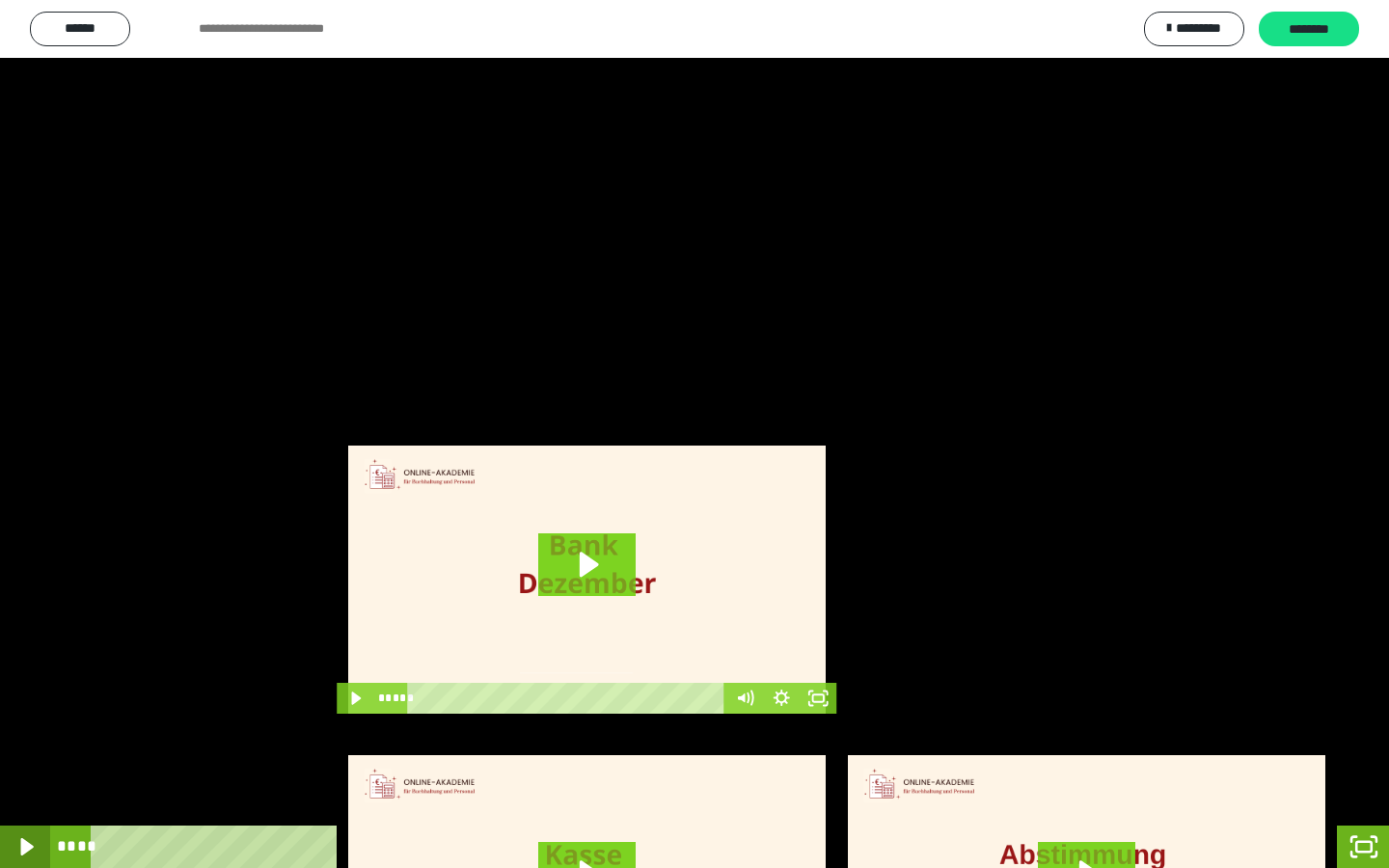 click 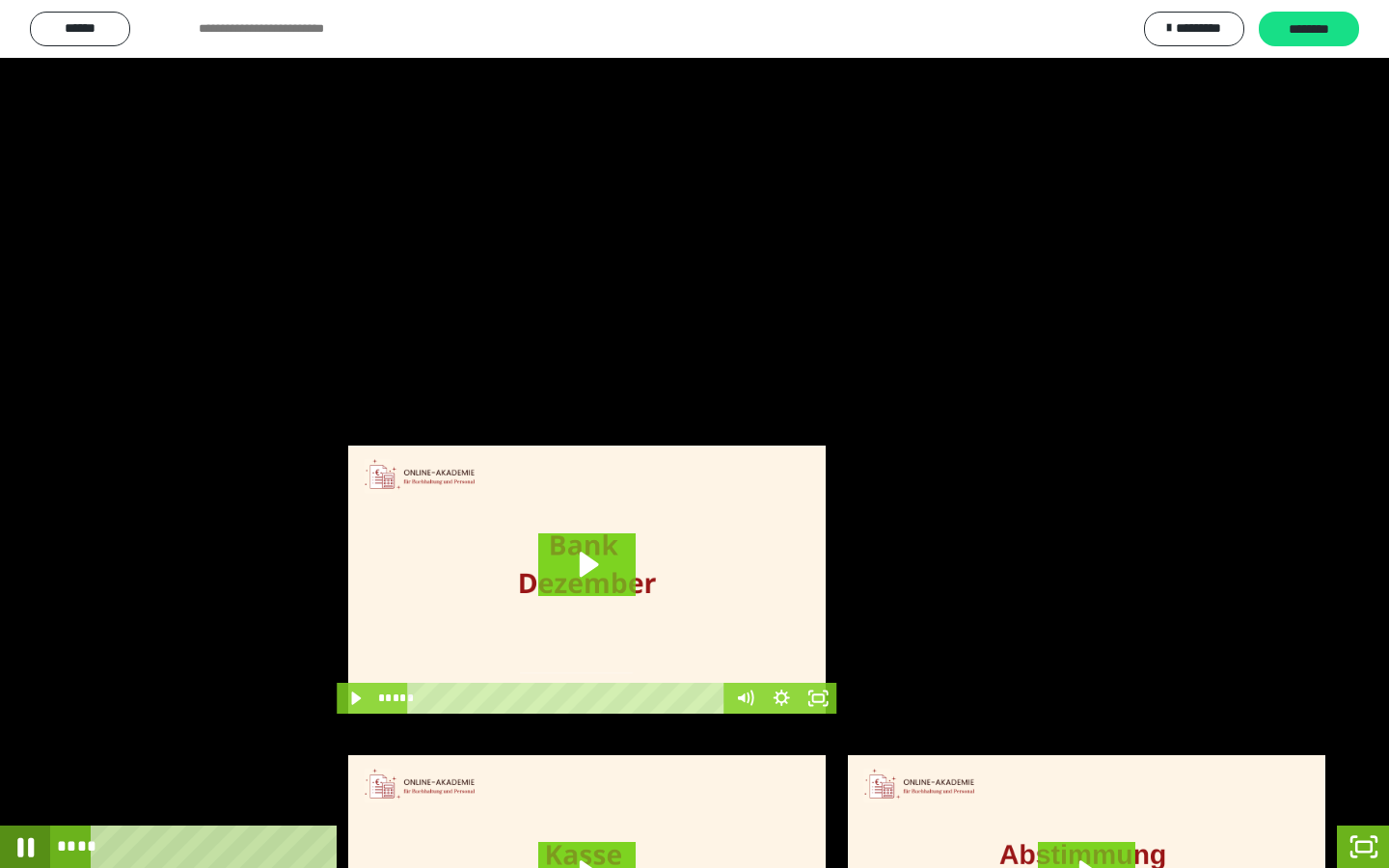 click 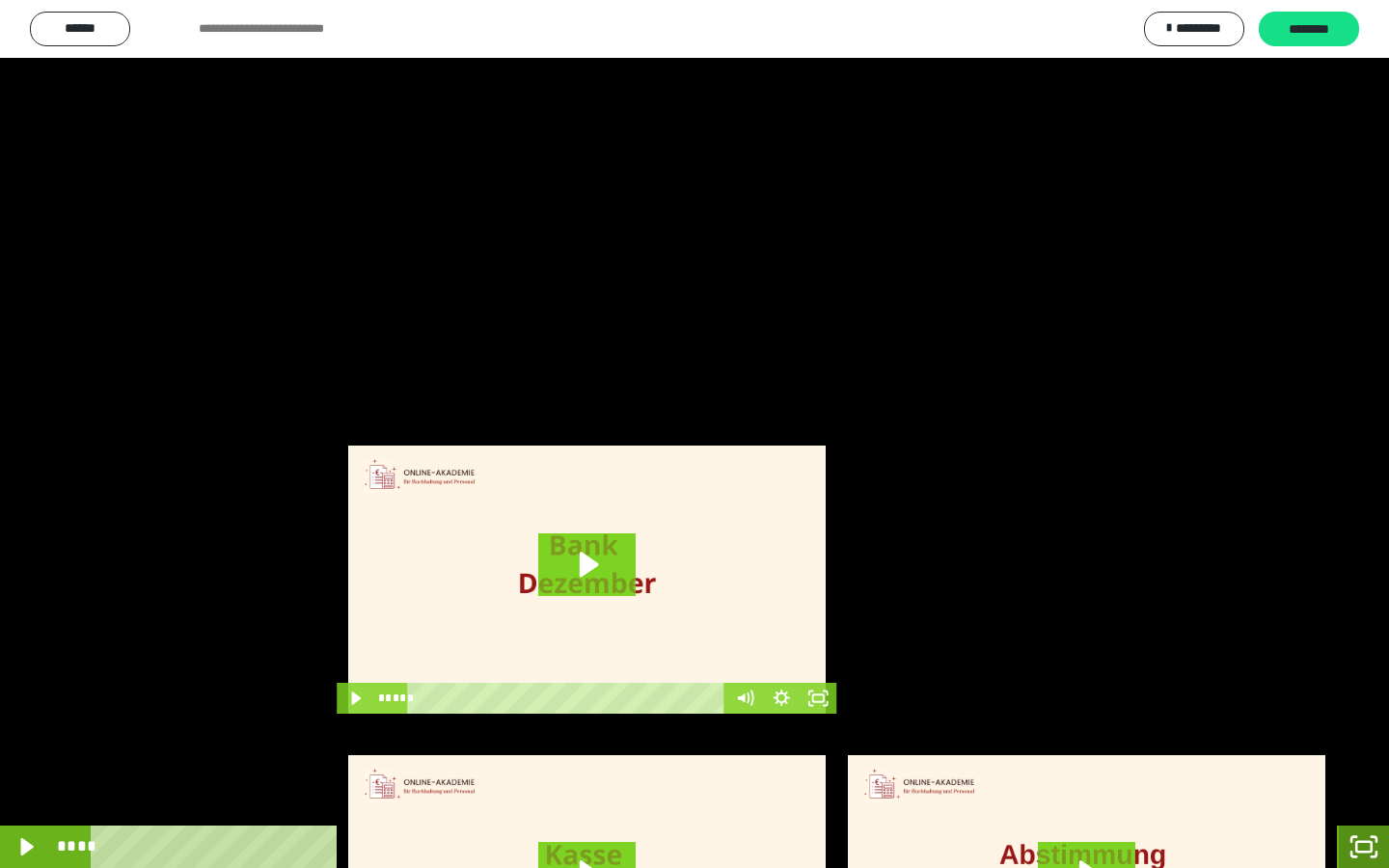 click 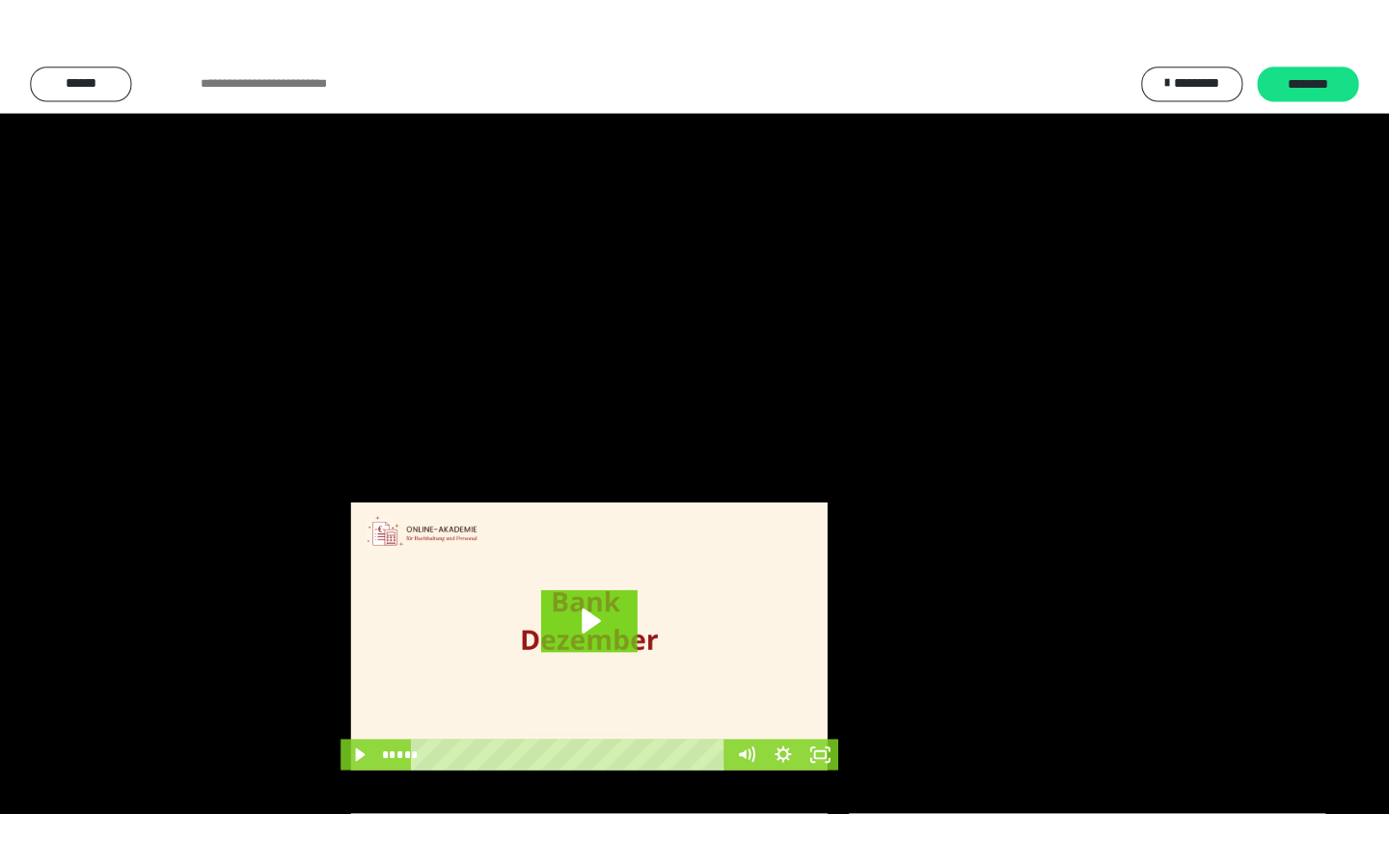 scroll, scrollTop: 3773, scrollLeft: 0, axis: vertical 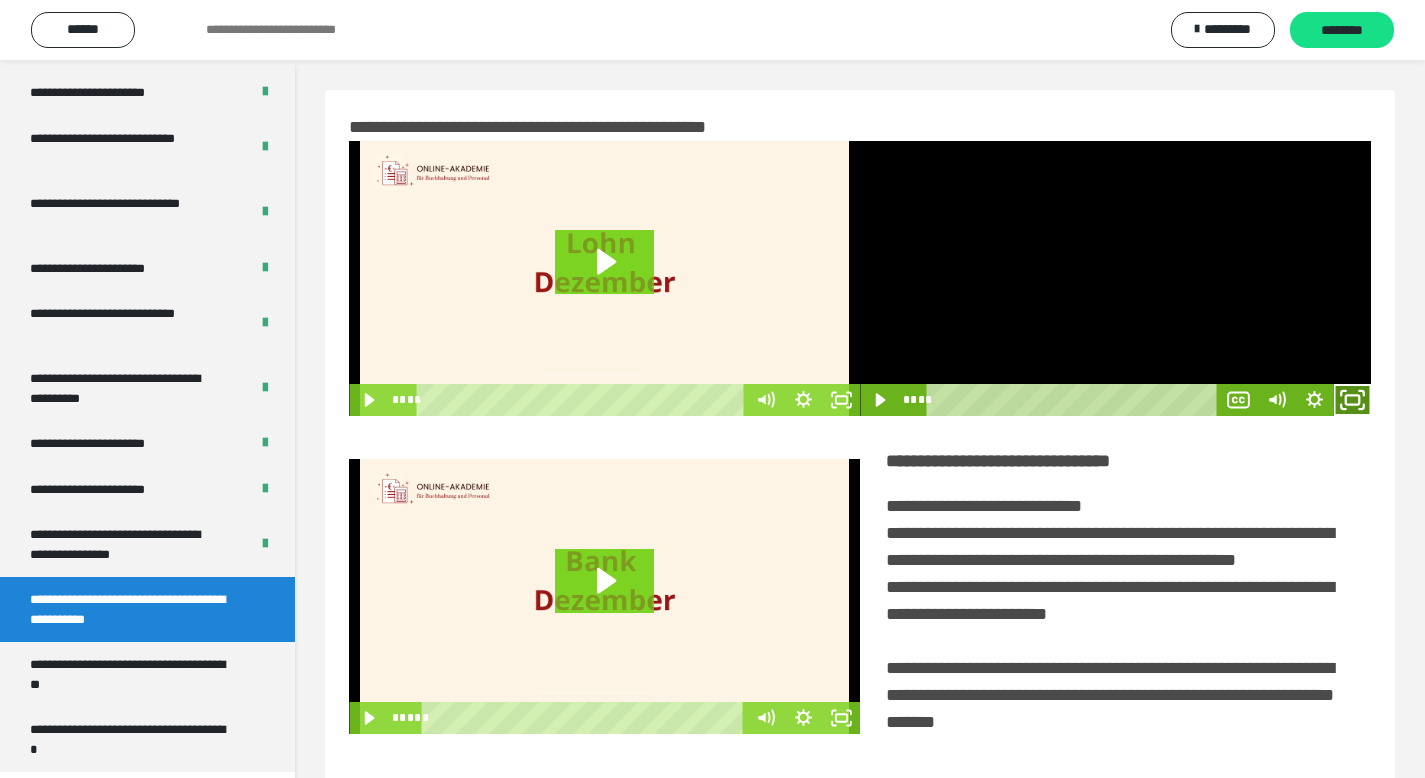 click 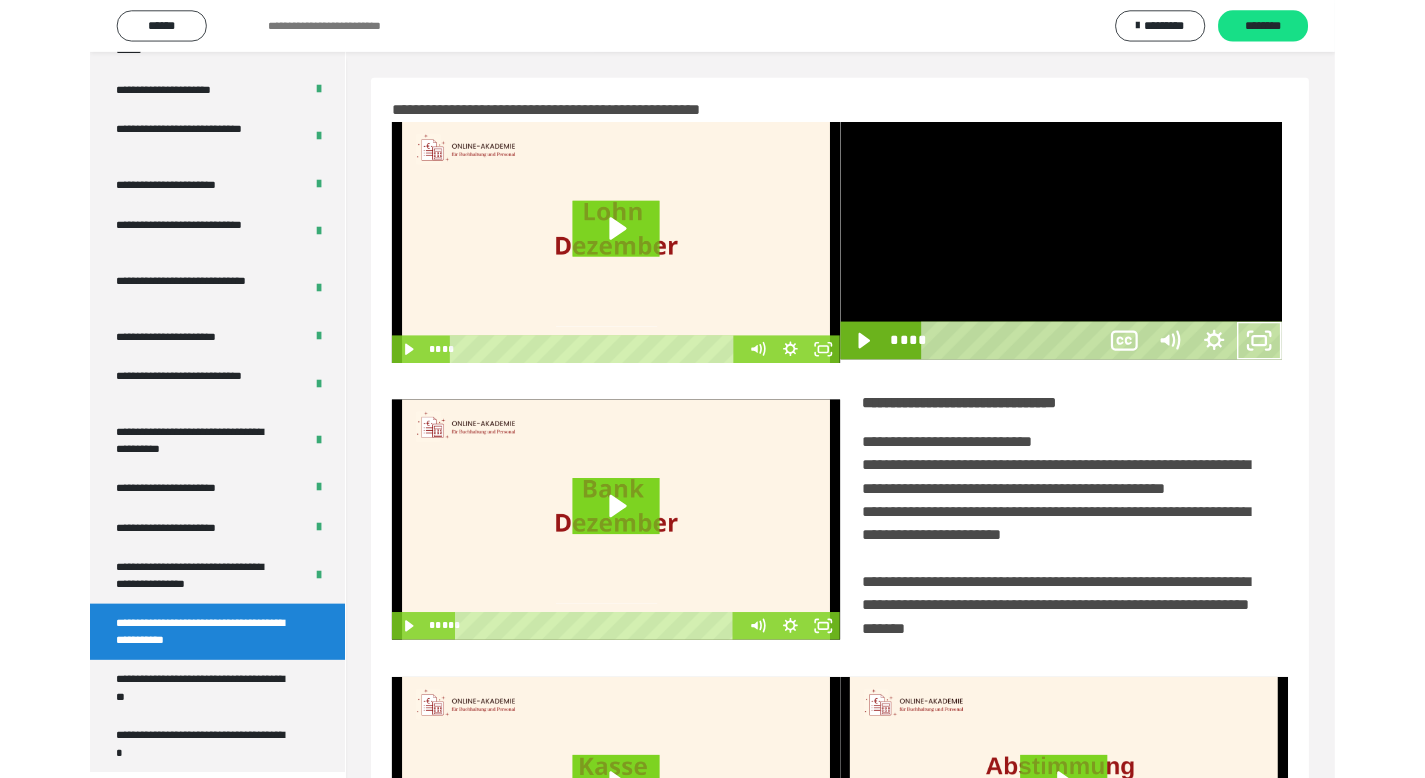 scroll, scrollTop: 3790, scrollLeft: 0, axis: vertical 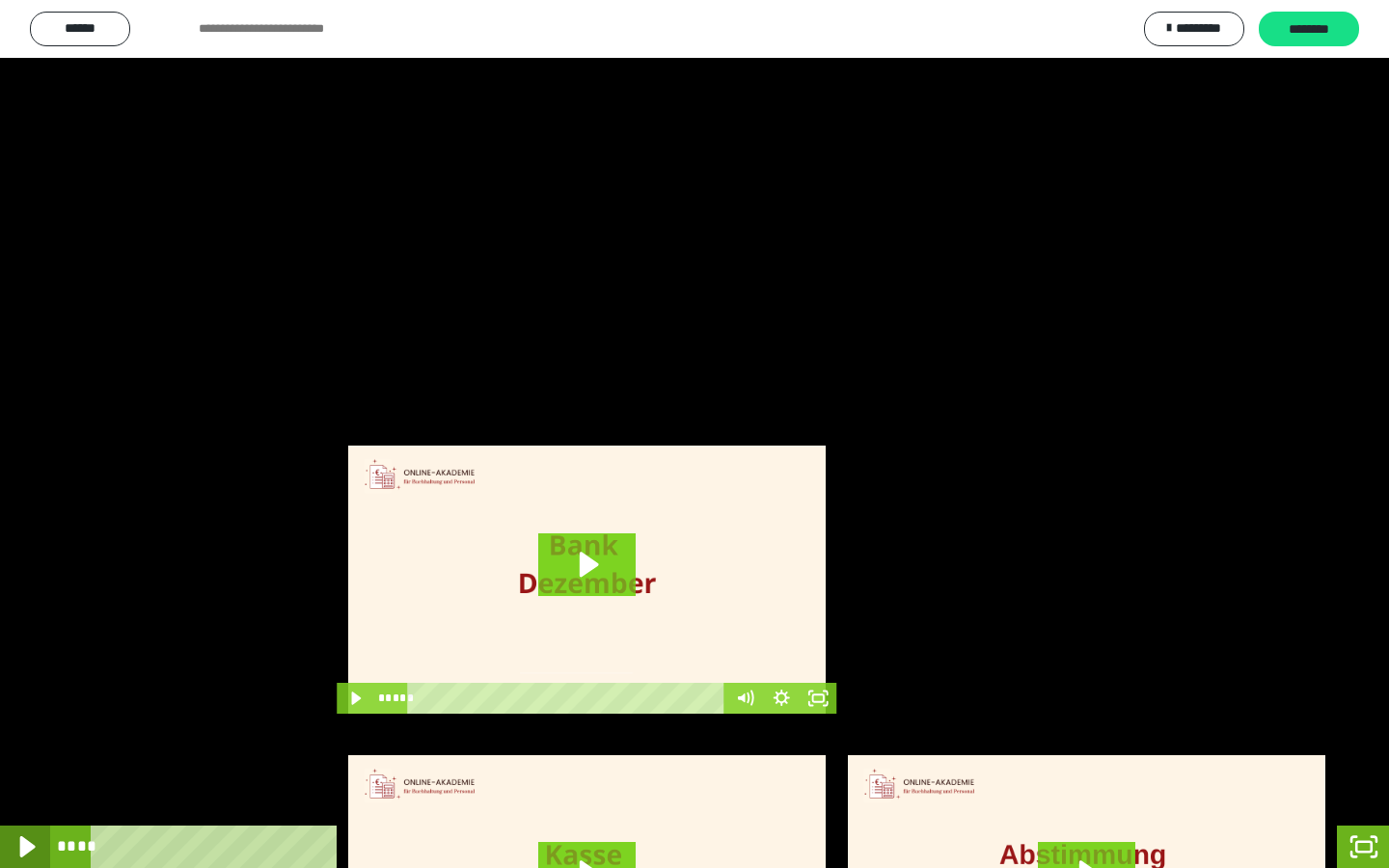 click 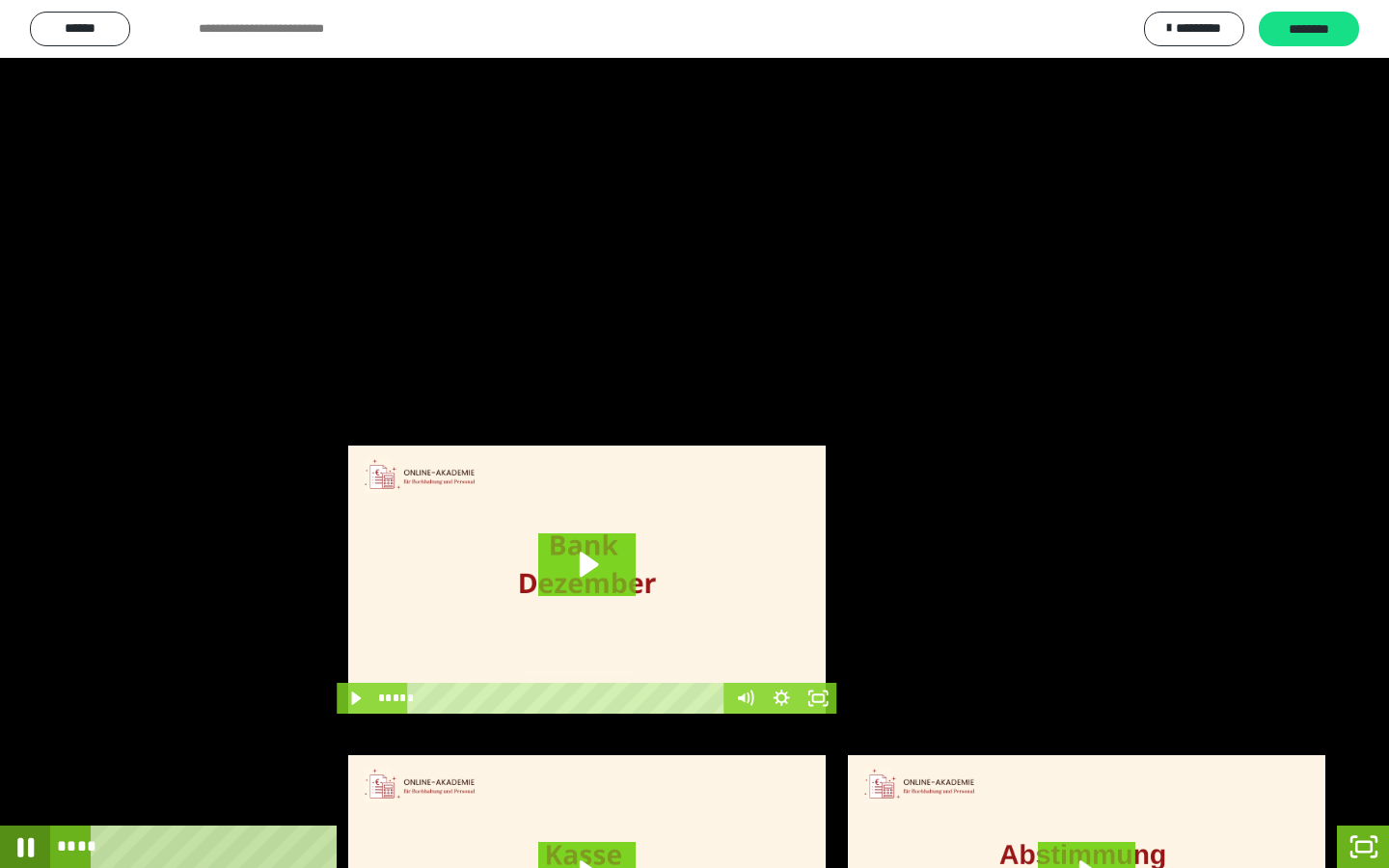 click 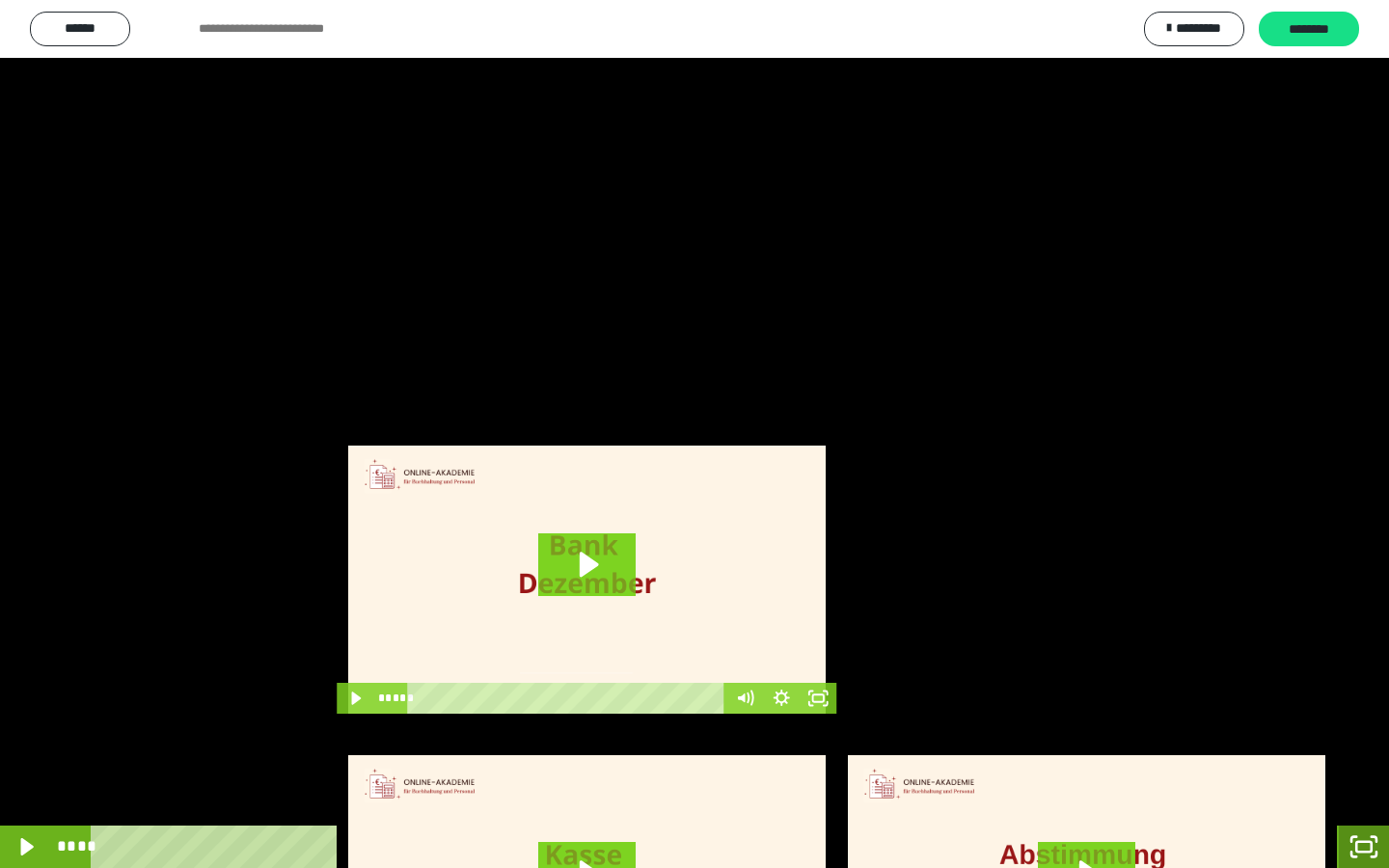 click 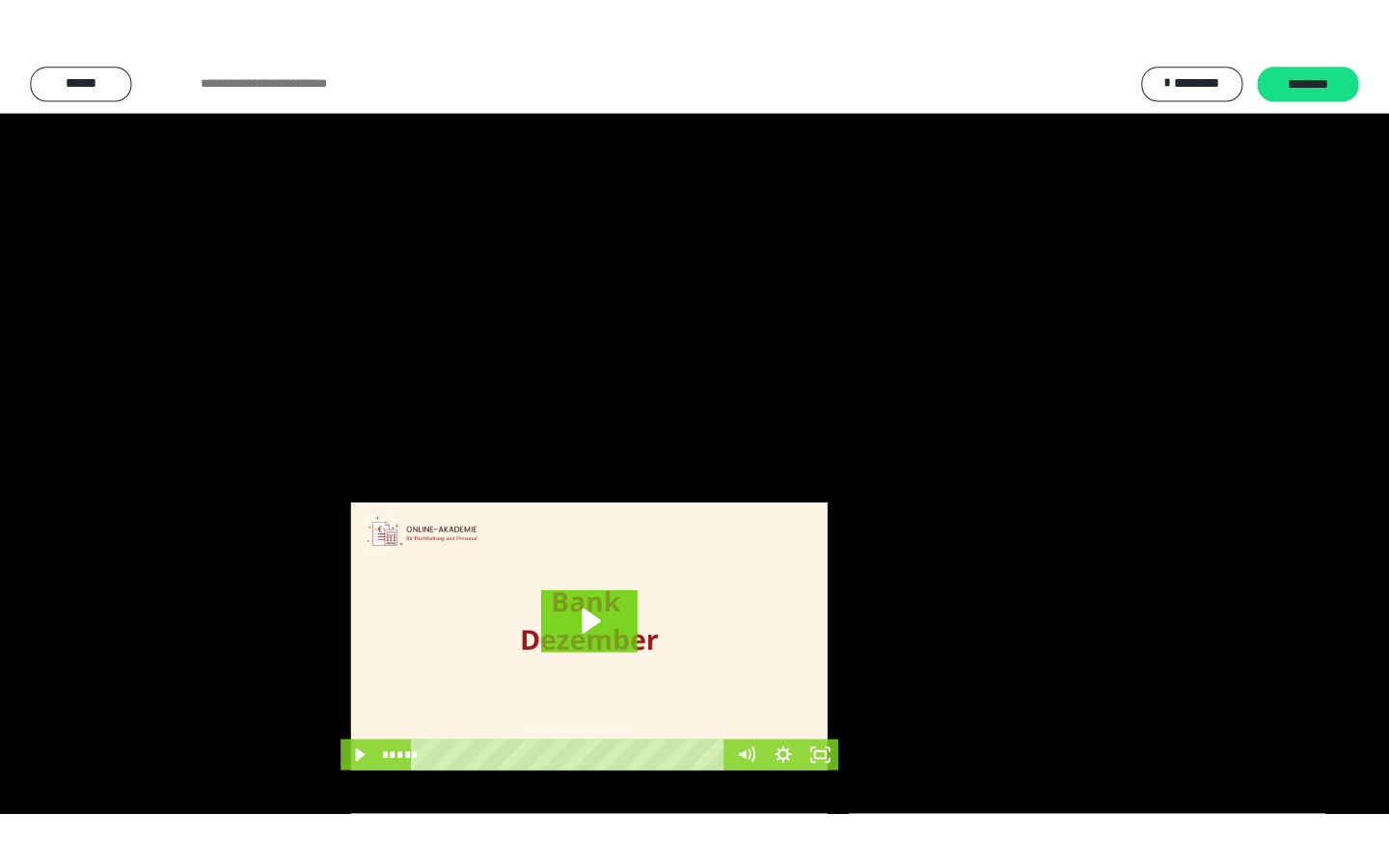 scroll, scrollTop: 3773, scrollLeft: 0, axis: vertical 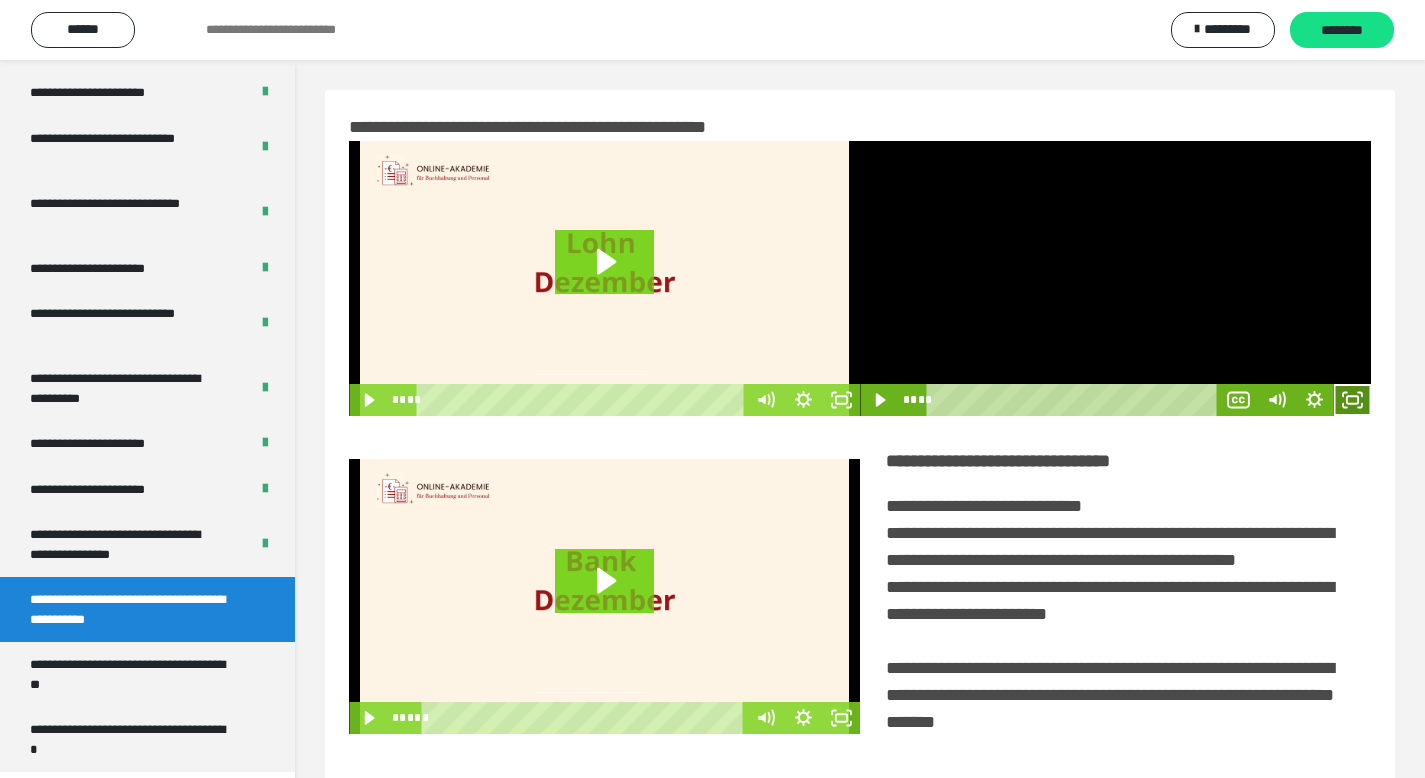 click 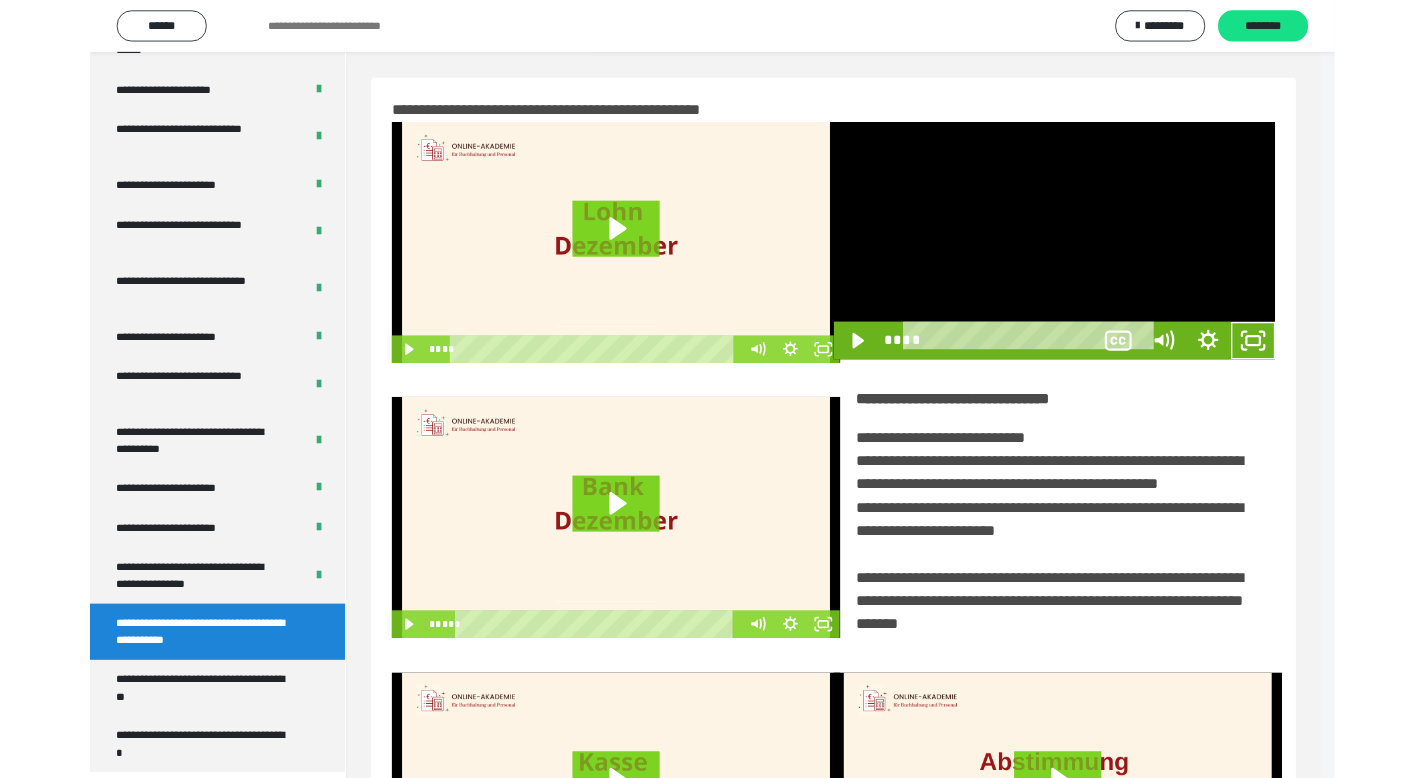 scroll, scrollTop: 3790, scrollLeft: 0, axis: vertical 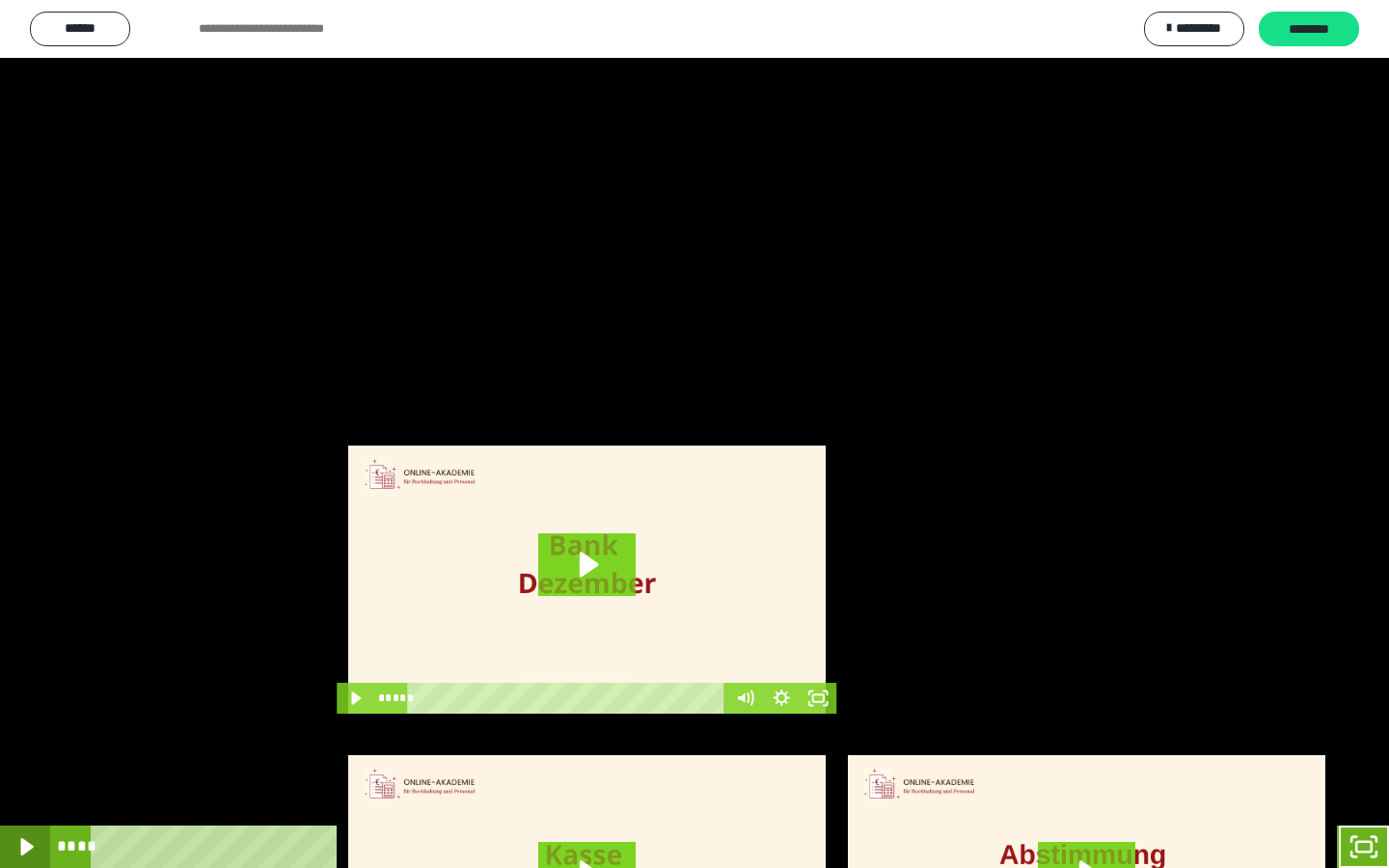 click 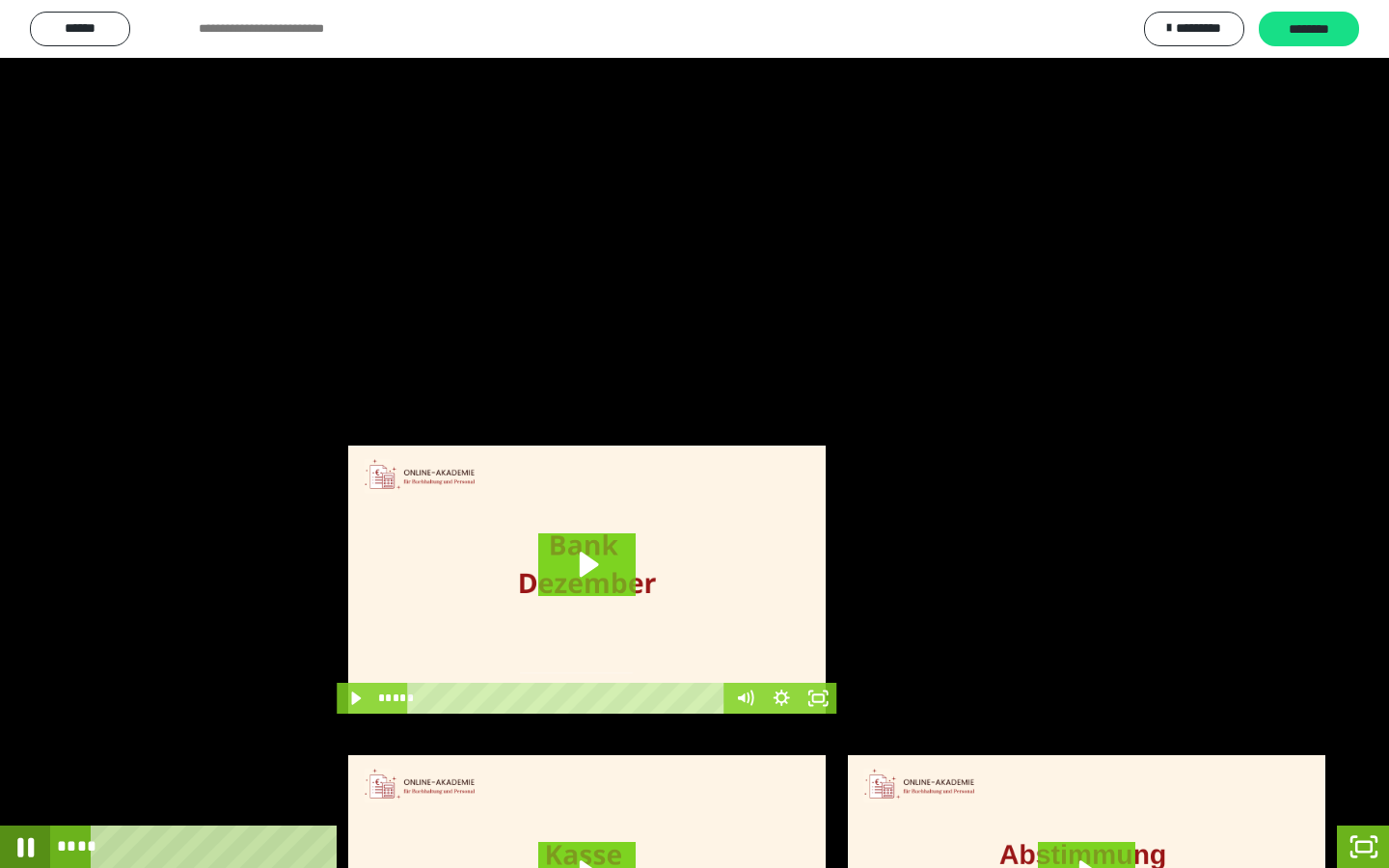 click 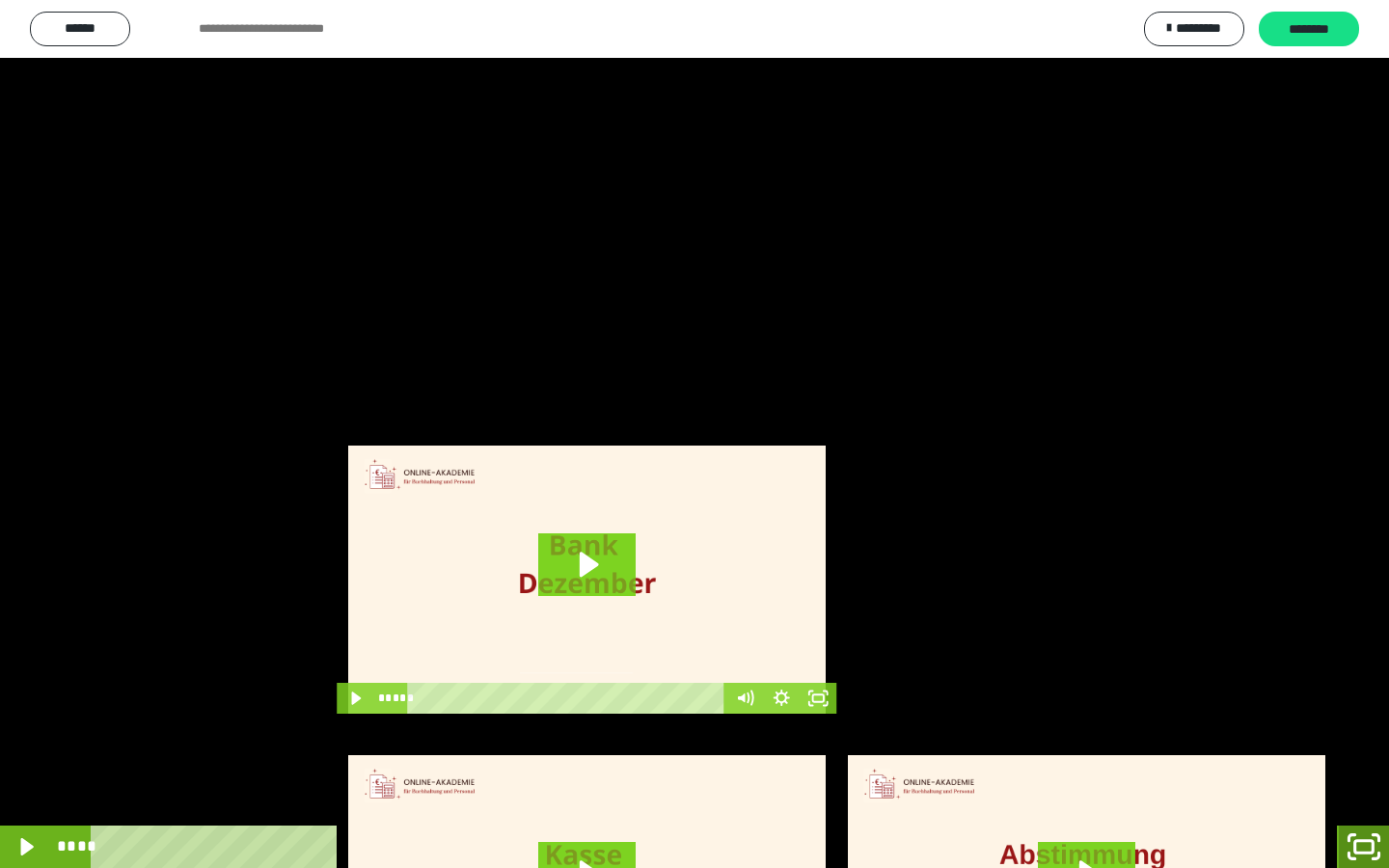 click 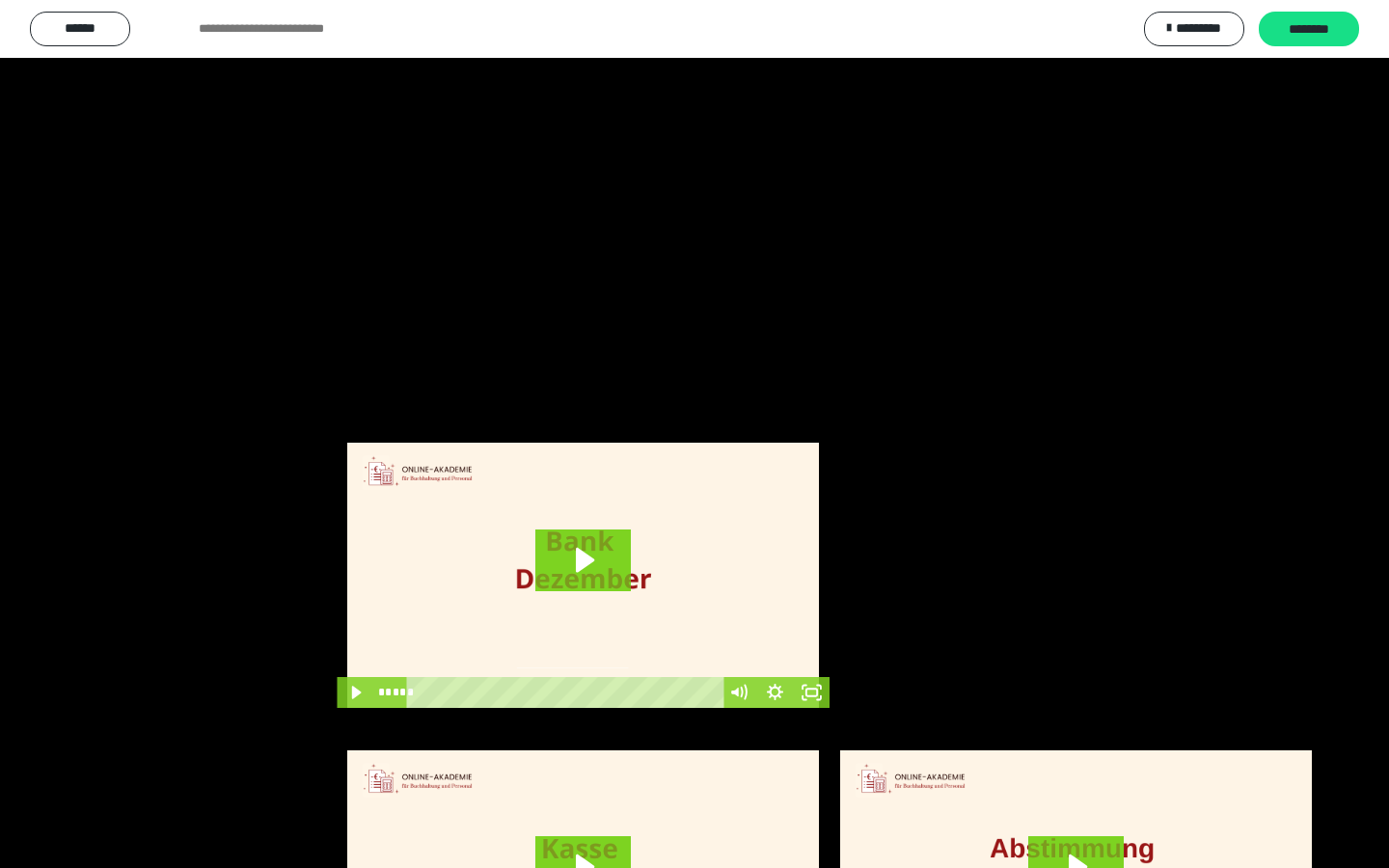 scroll, scrollTop: 3773, scrollLeft: 0, axis: vertical 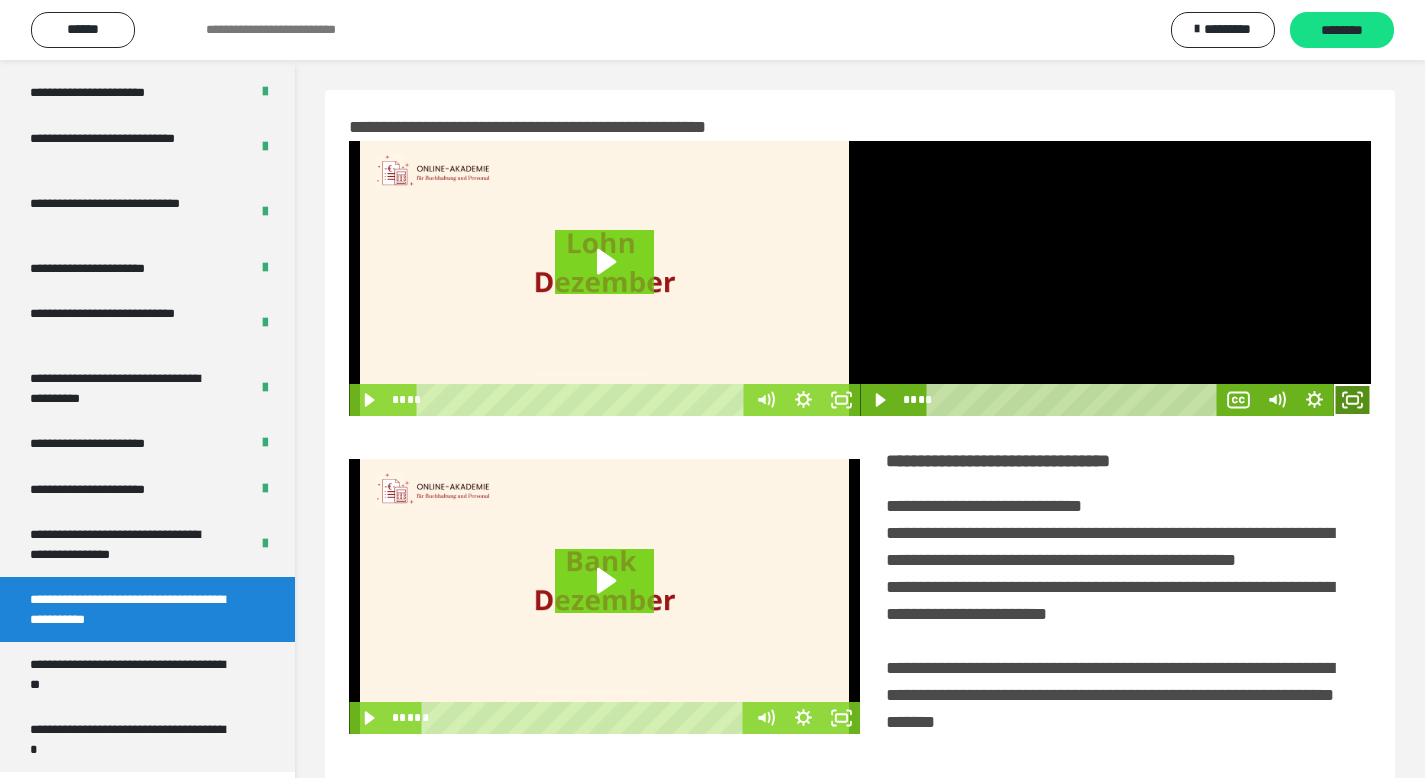 click 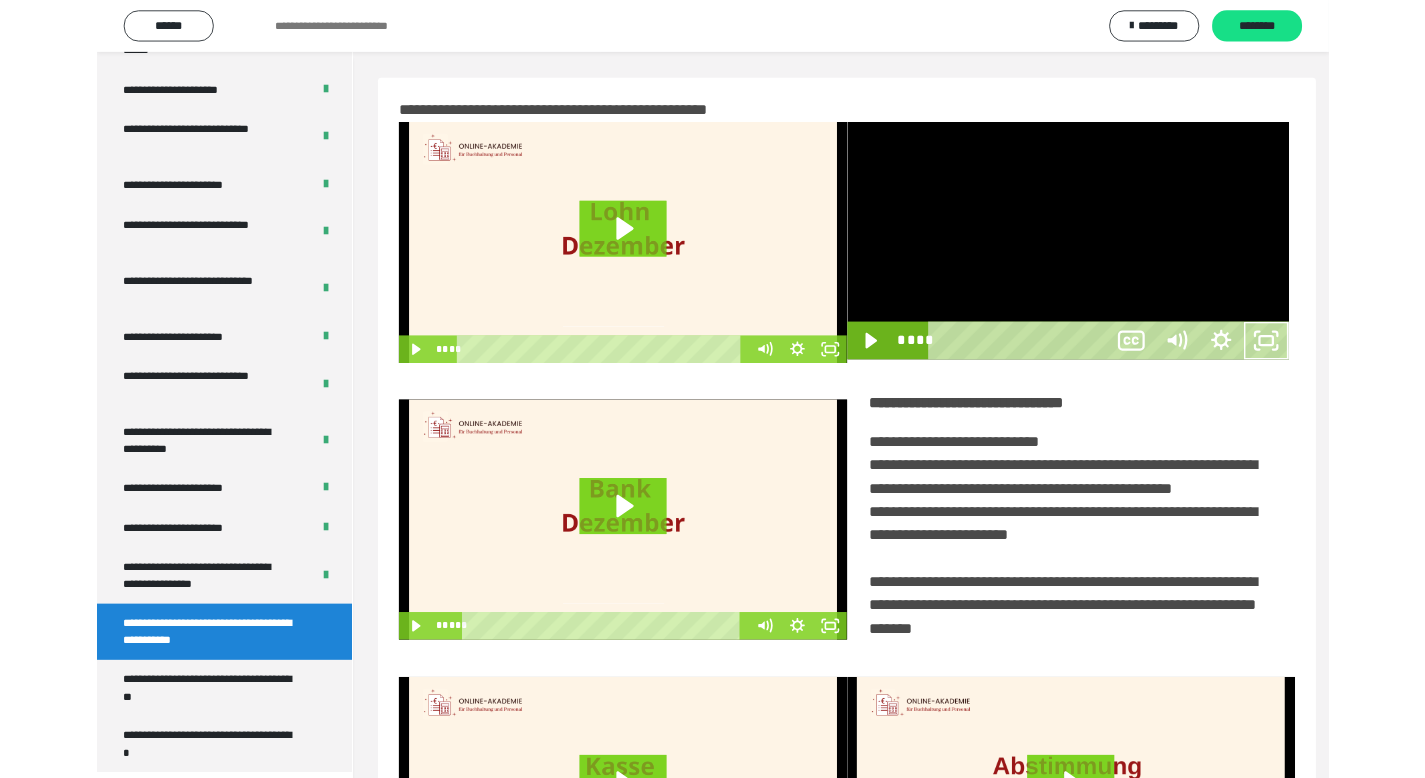 scroll, scrollTop: 3790, scrollLeft: 0, axis: vertical 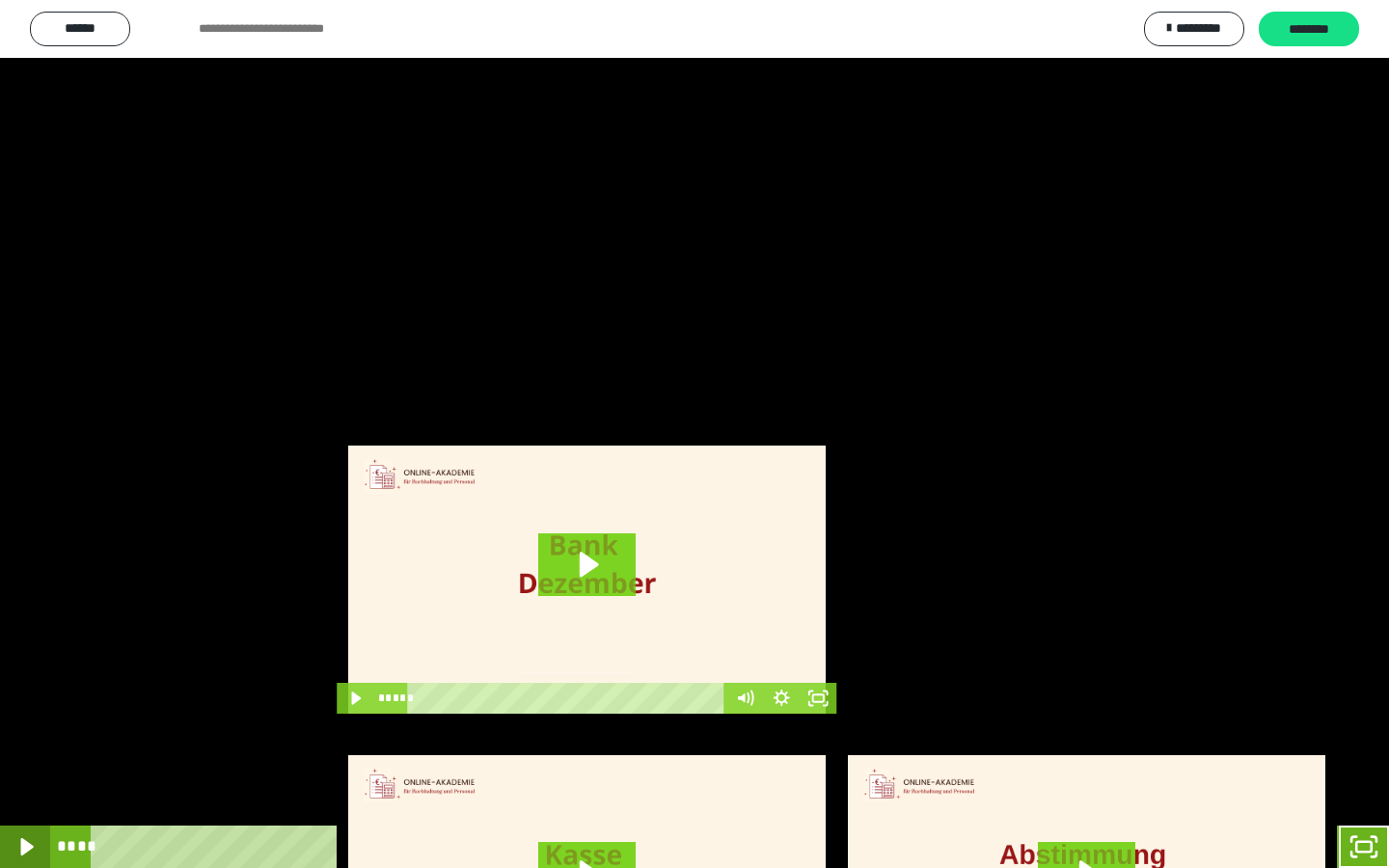 click 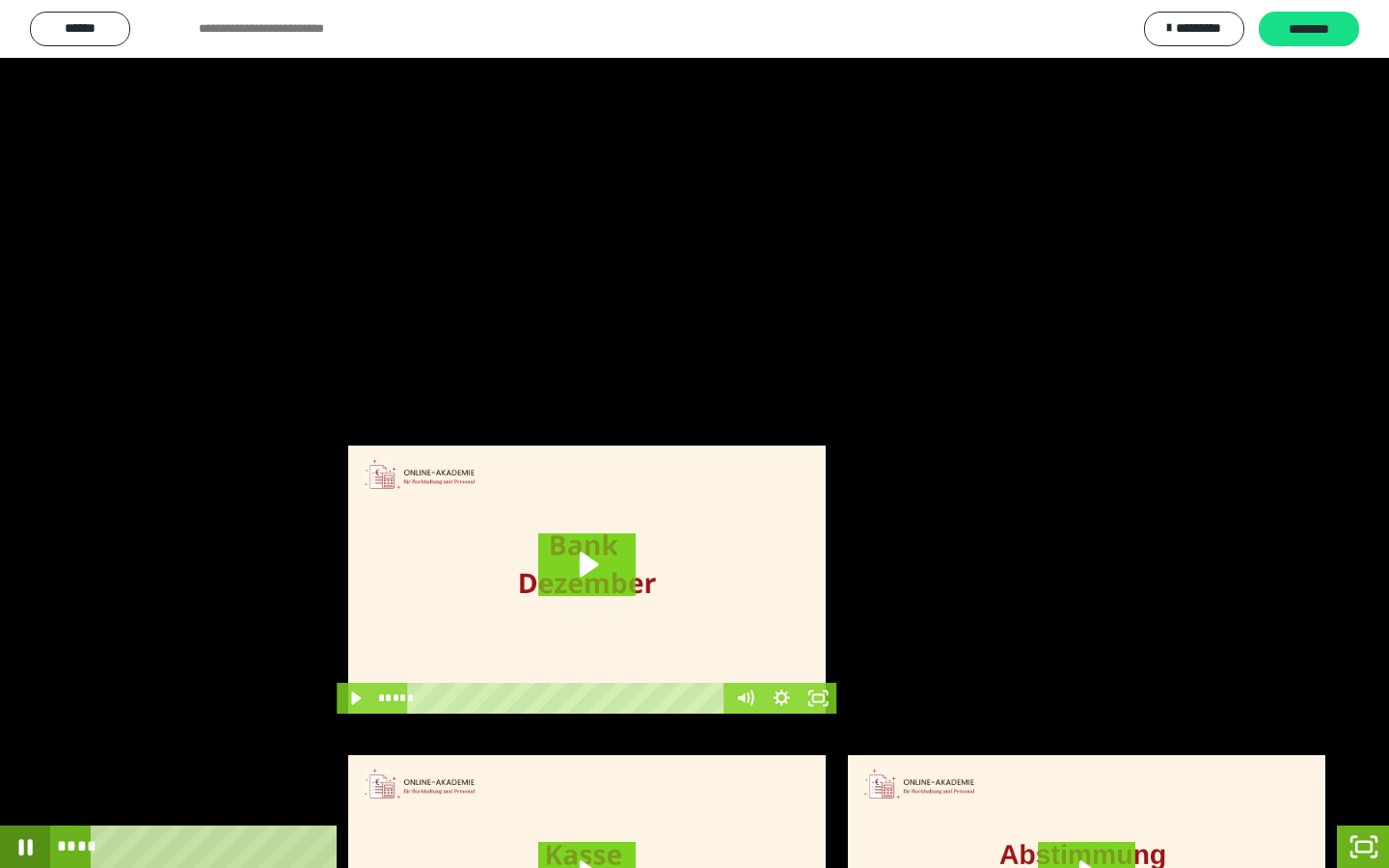 click 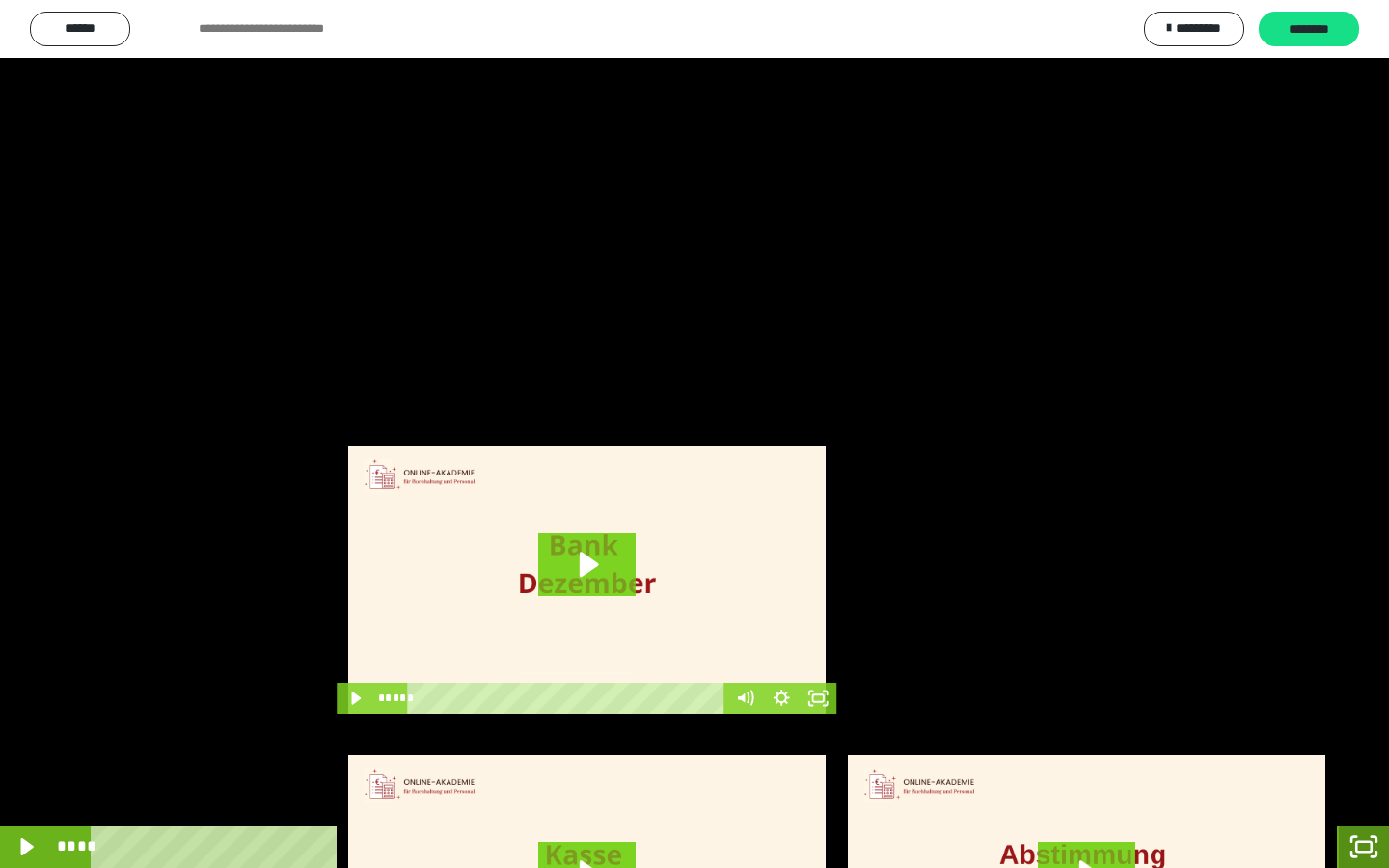 click 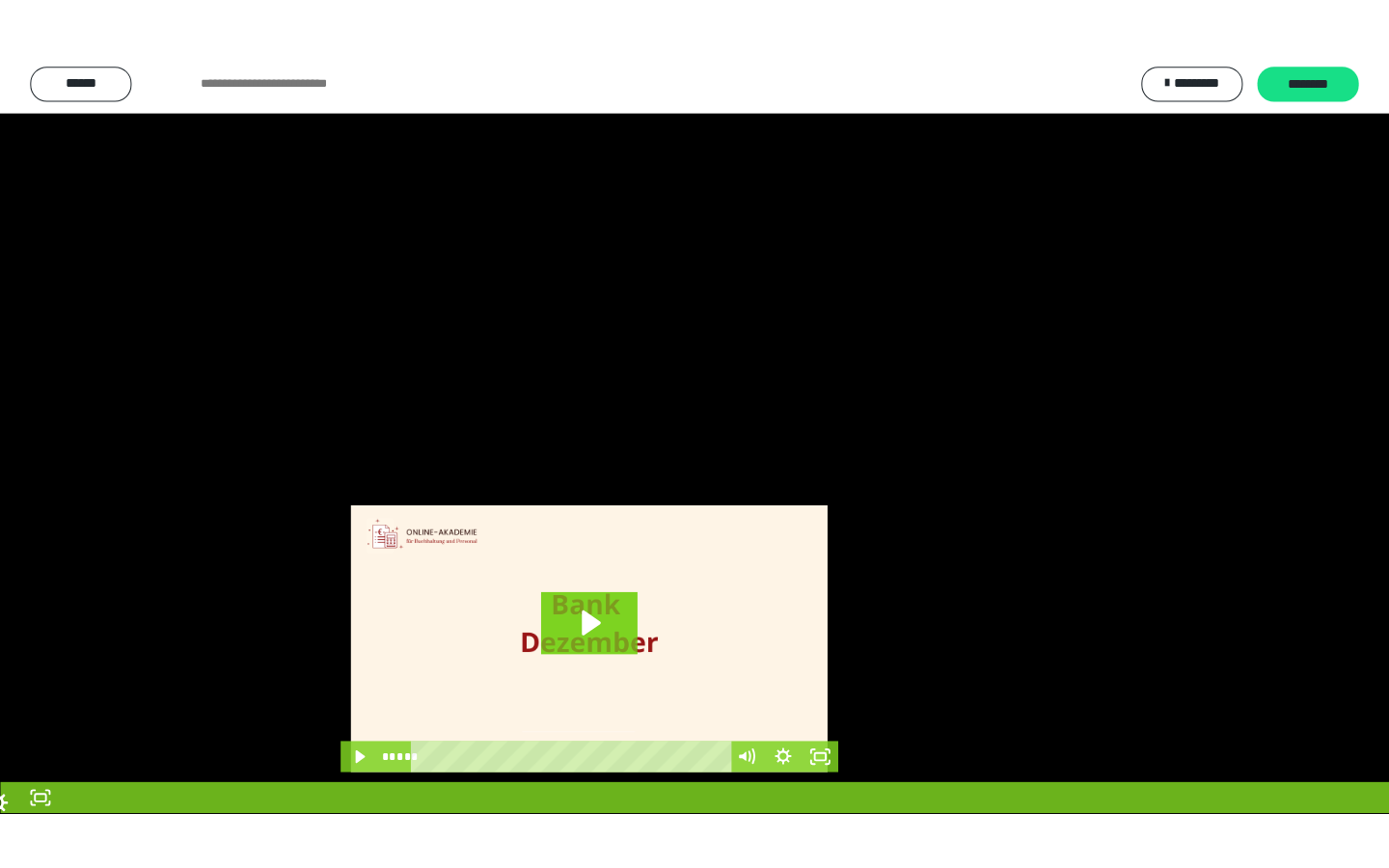scroll, scrollTop: 3773, scrollLeft: 0, axis: vertical 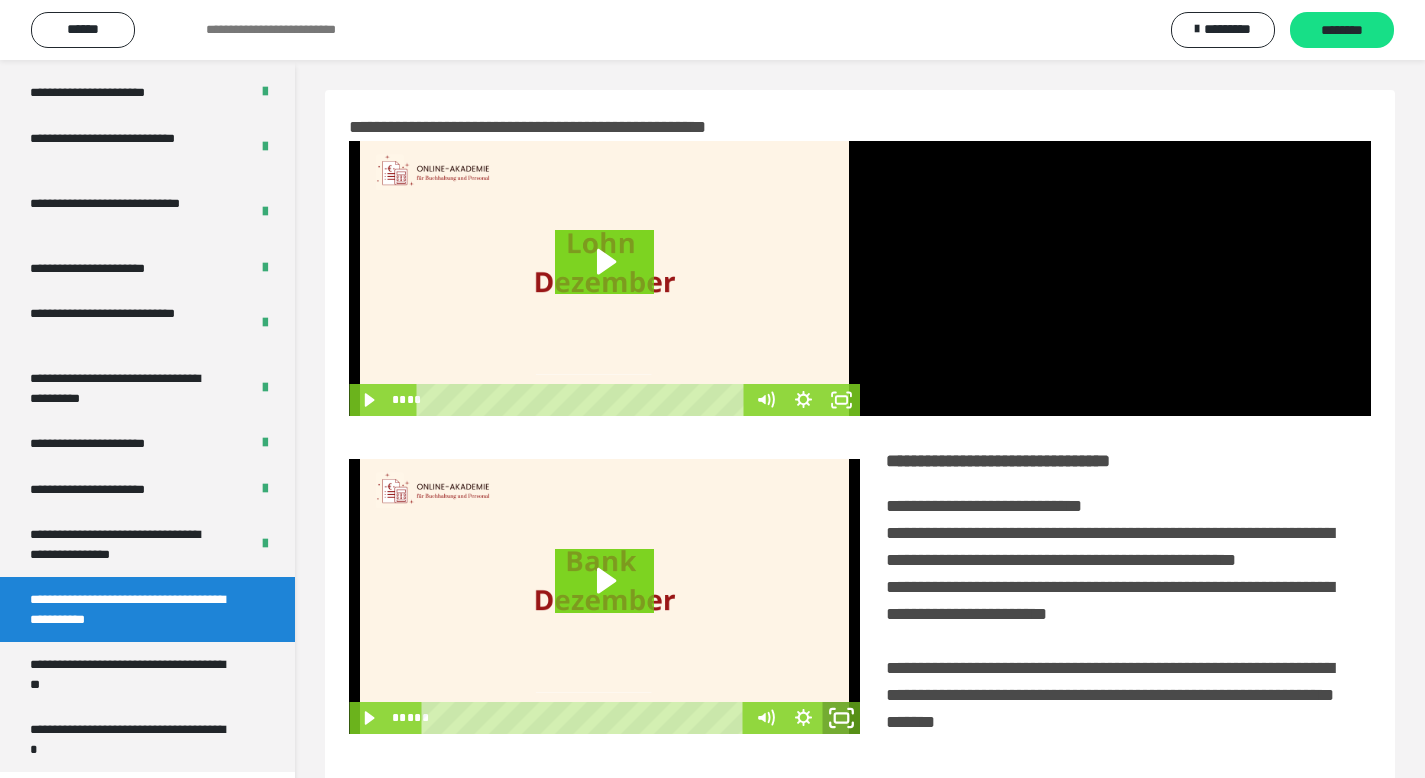 click 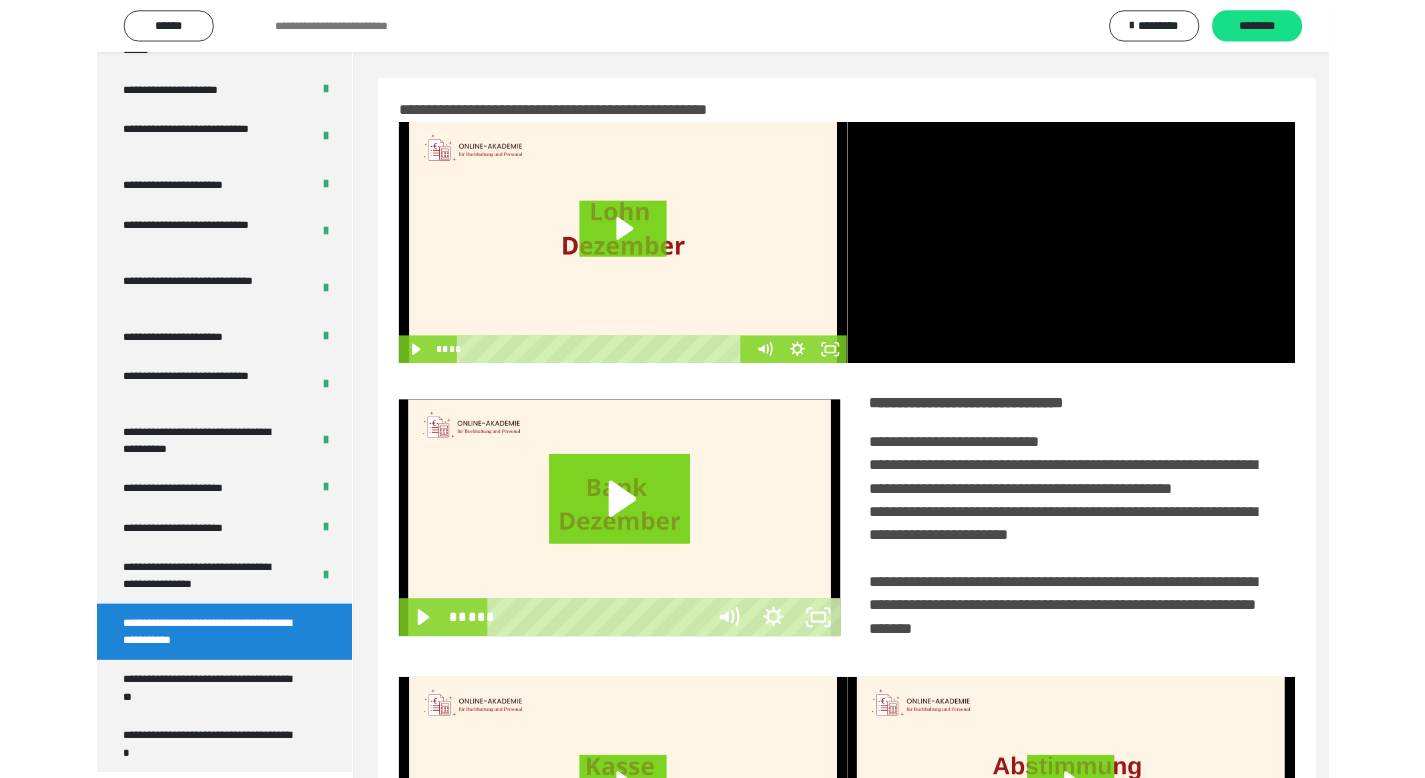 scroll, scrollTop: 3790, scrollLeft: 0, axis: vertical 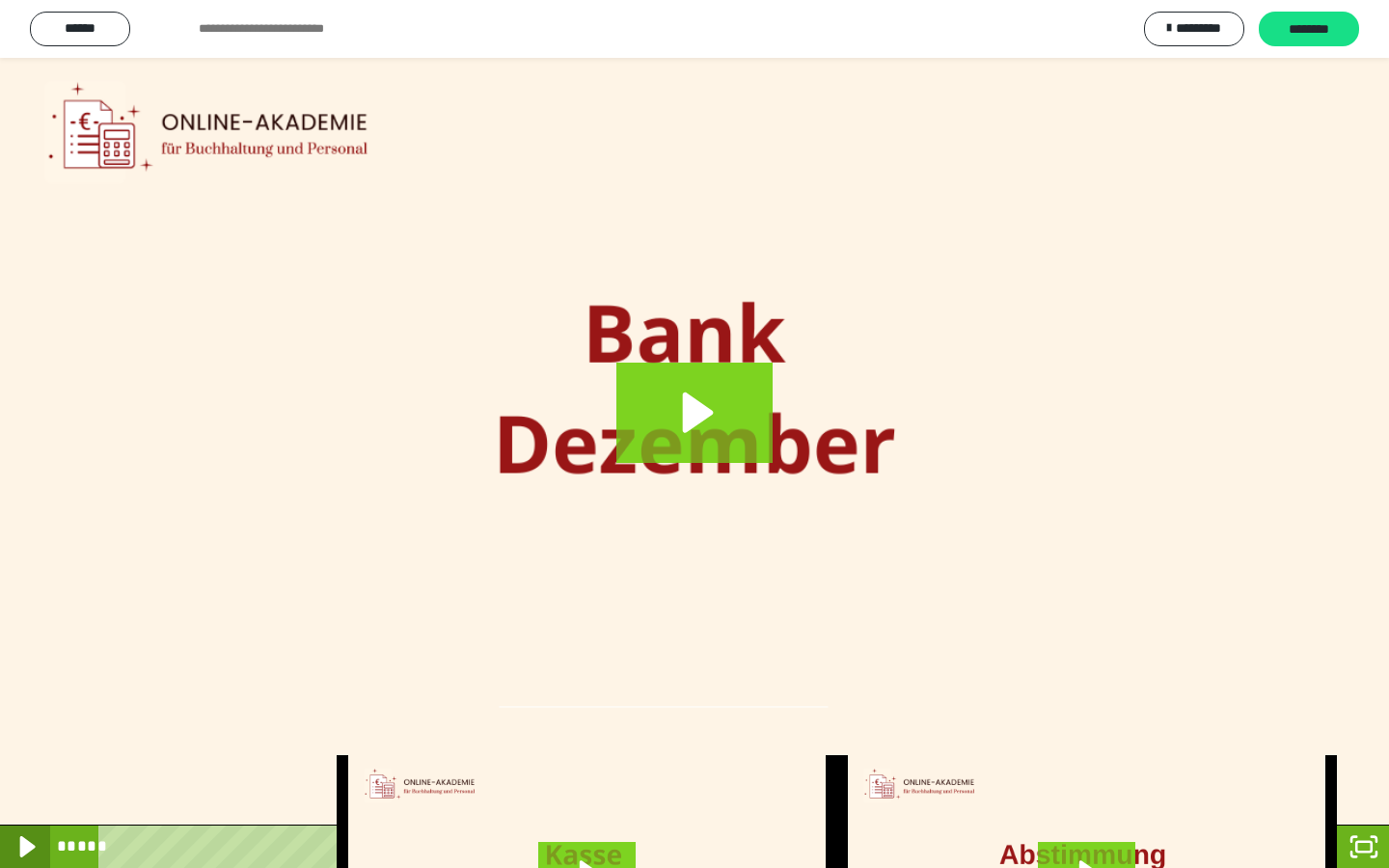 click 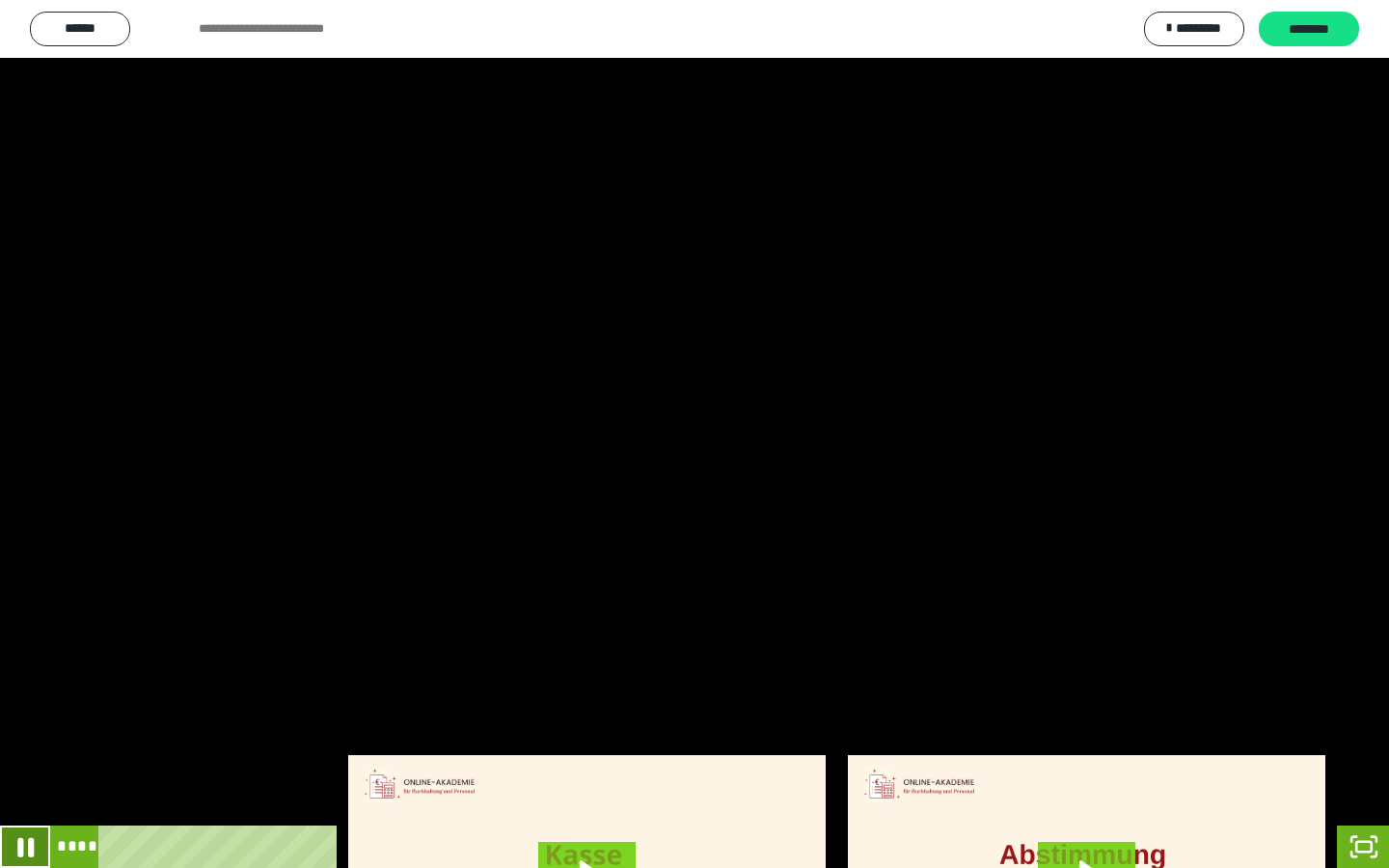 click 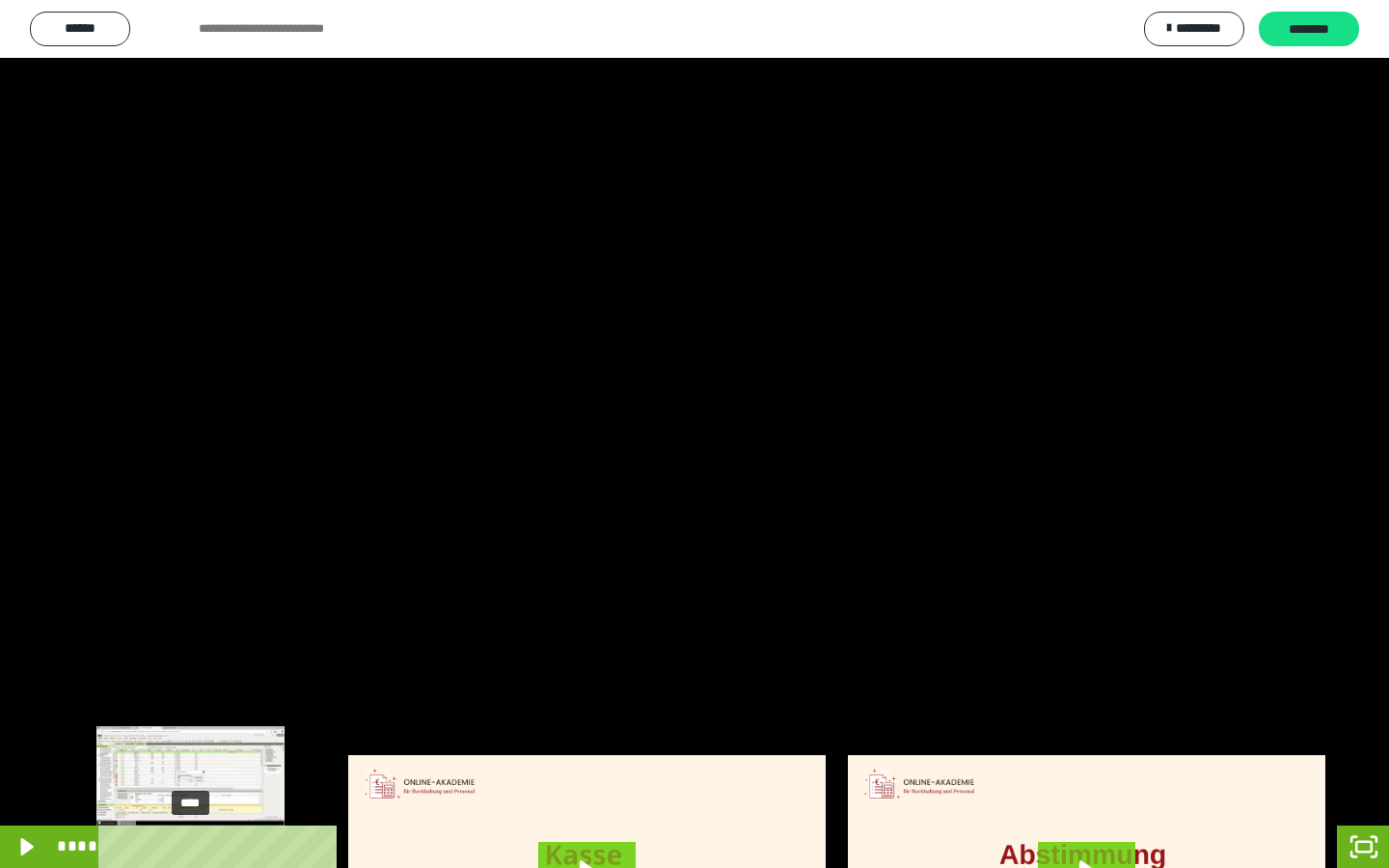 click on "****" at bounding box center [671, 847] 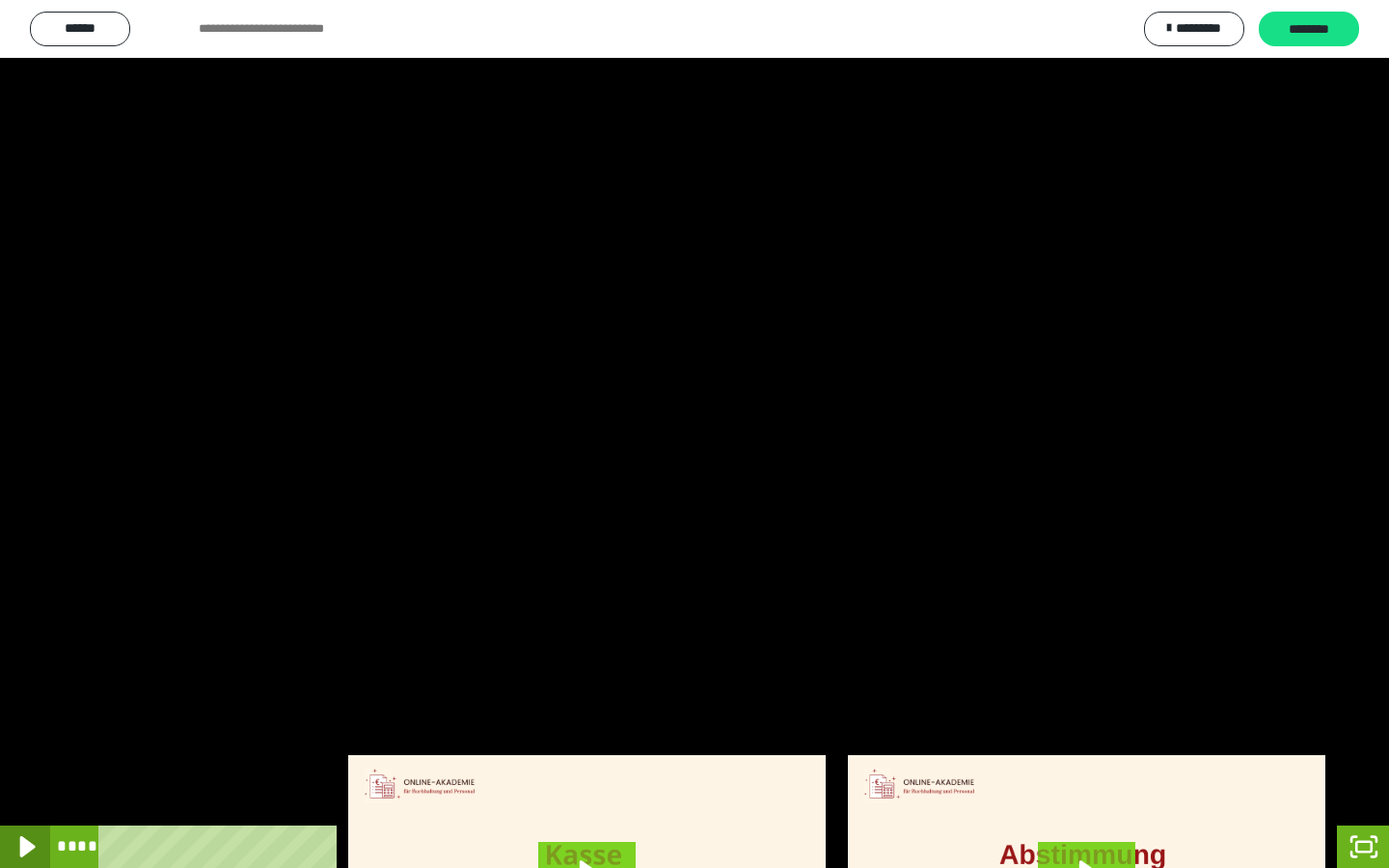 click 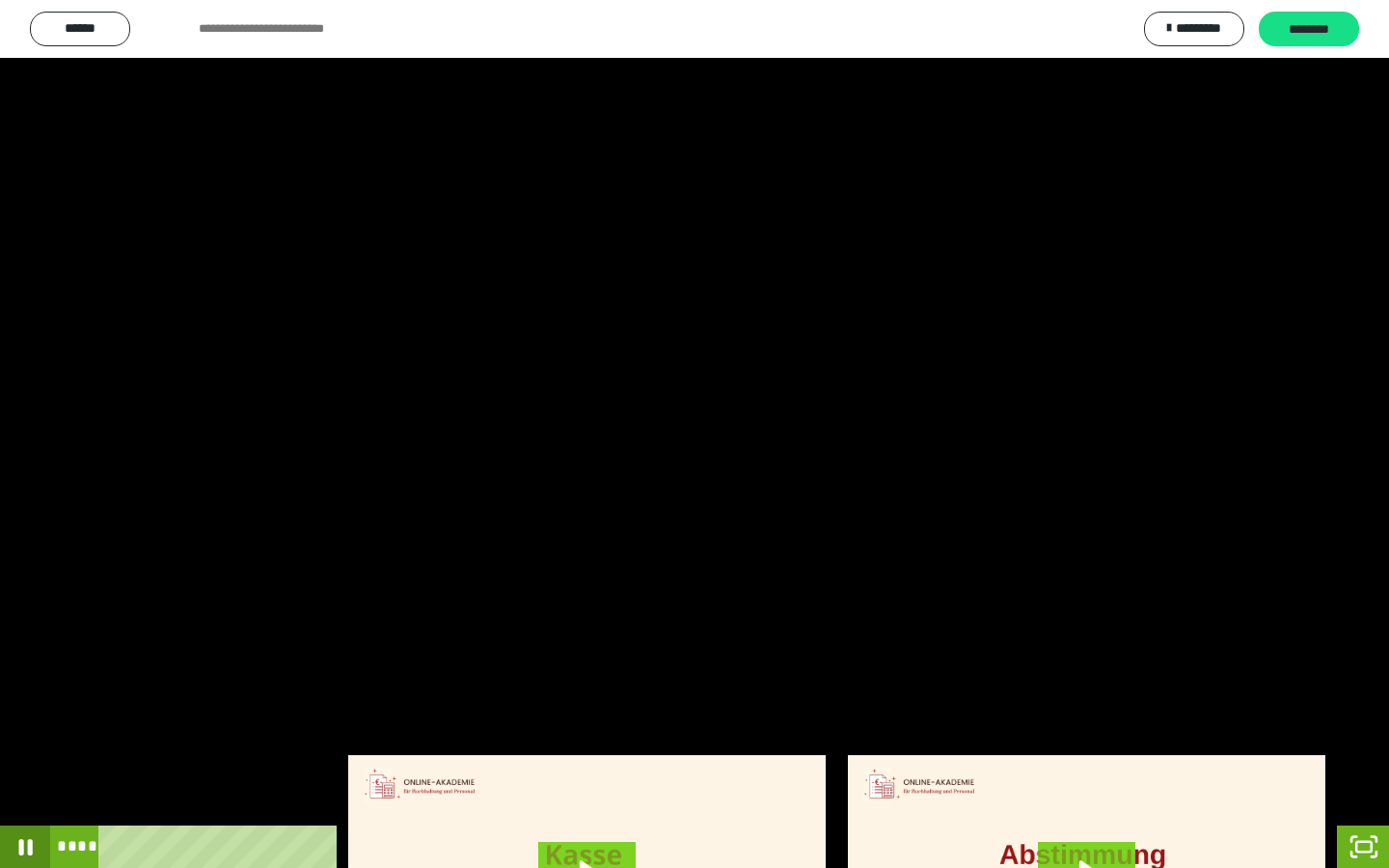 click 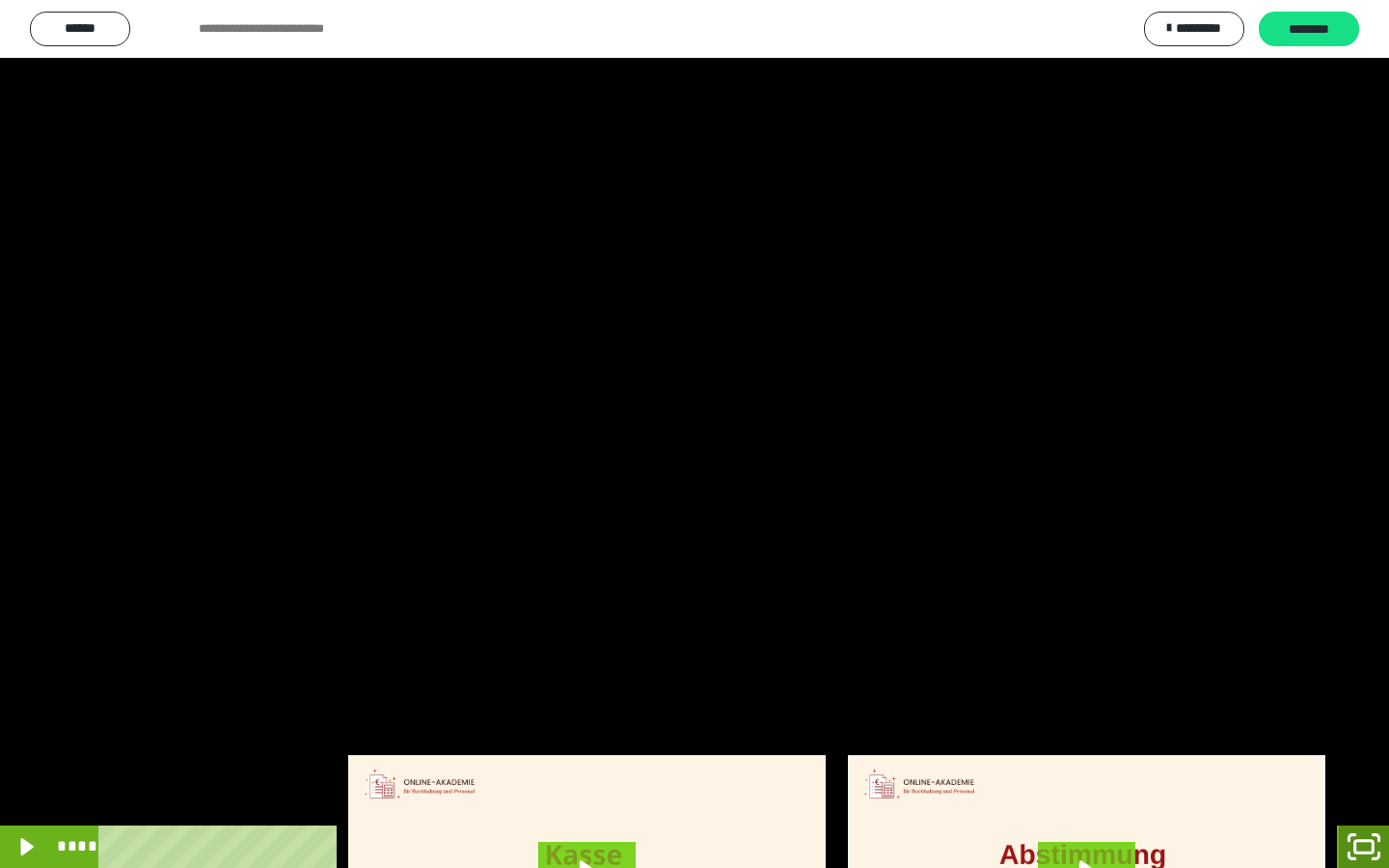 click 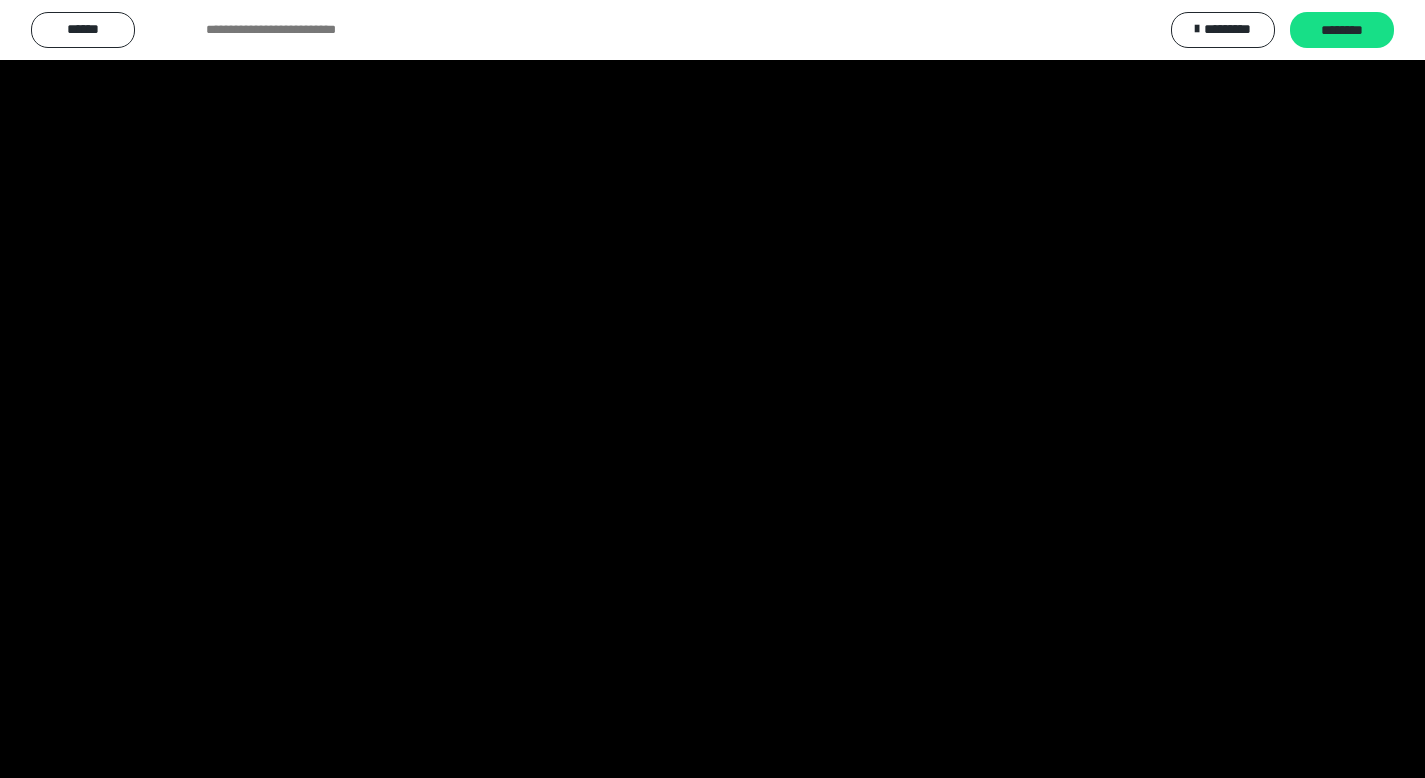 scroll, scrollTop: 3912, scrollLeft: 0, axis: vertical 